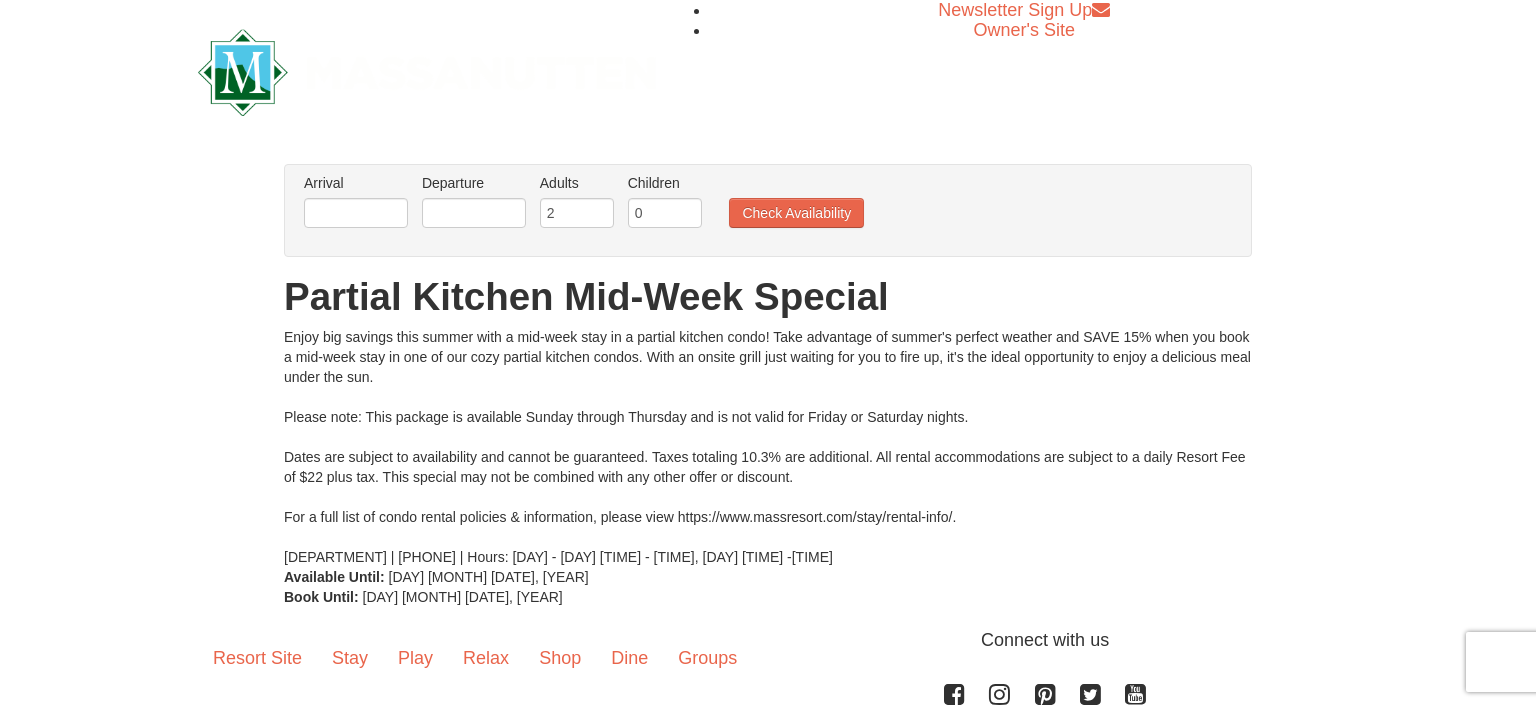 scroll, scrollTop: 0, scrollLeft: 0, axis: both 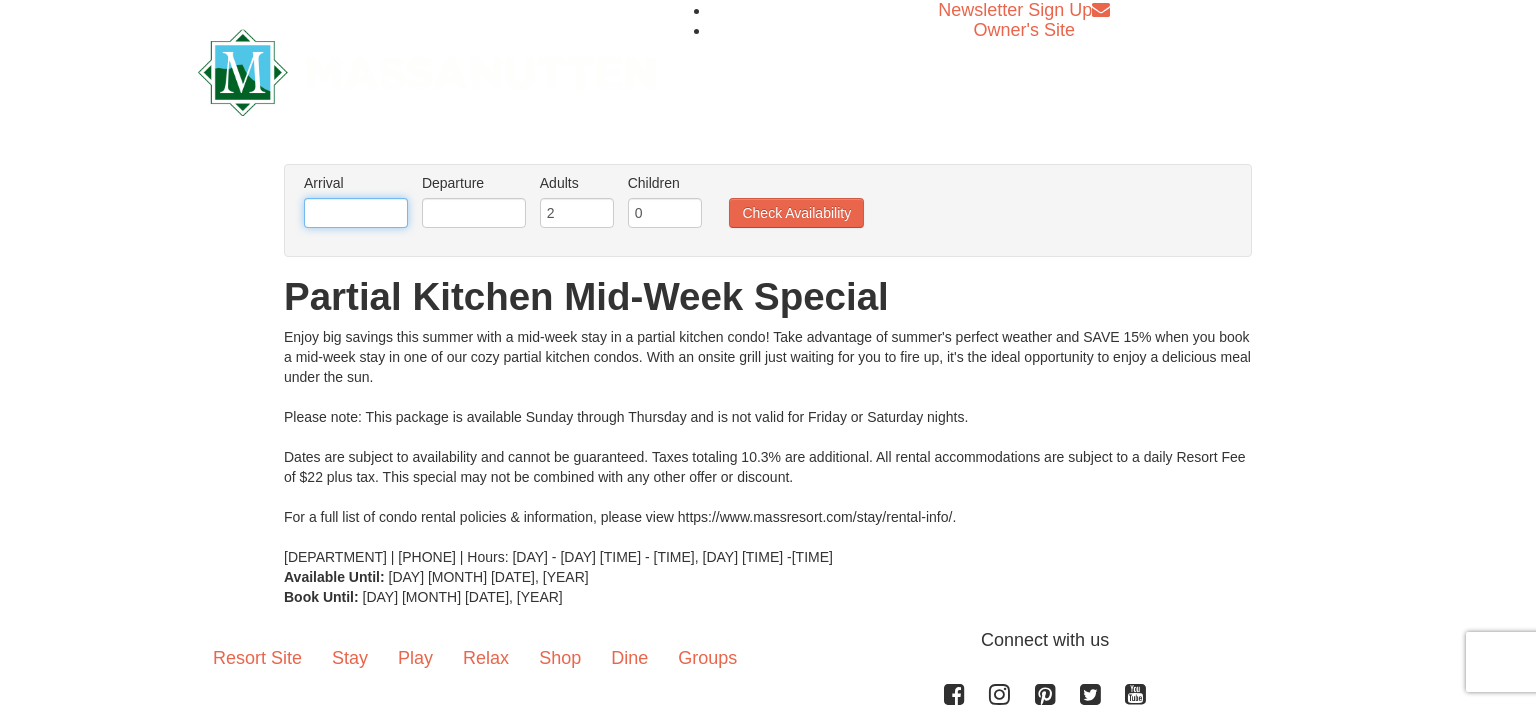 click at bounding box center (356, 213) 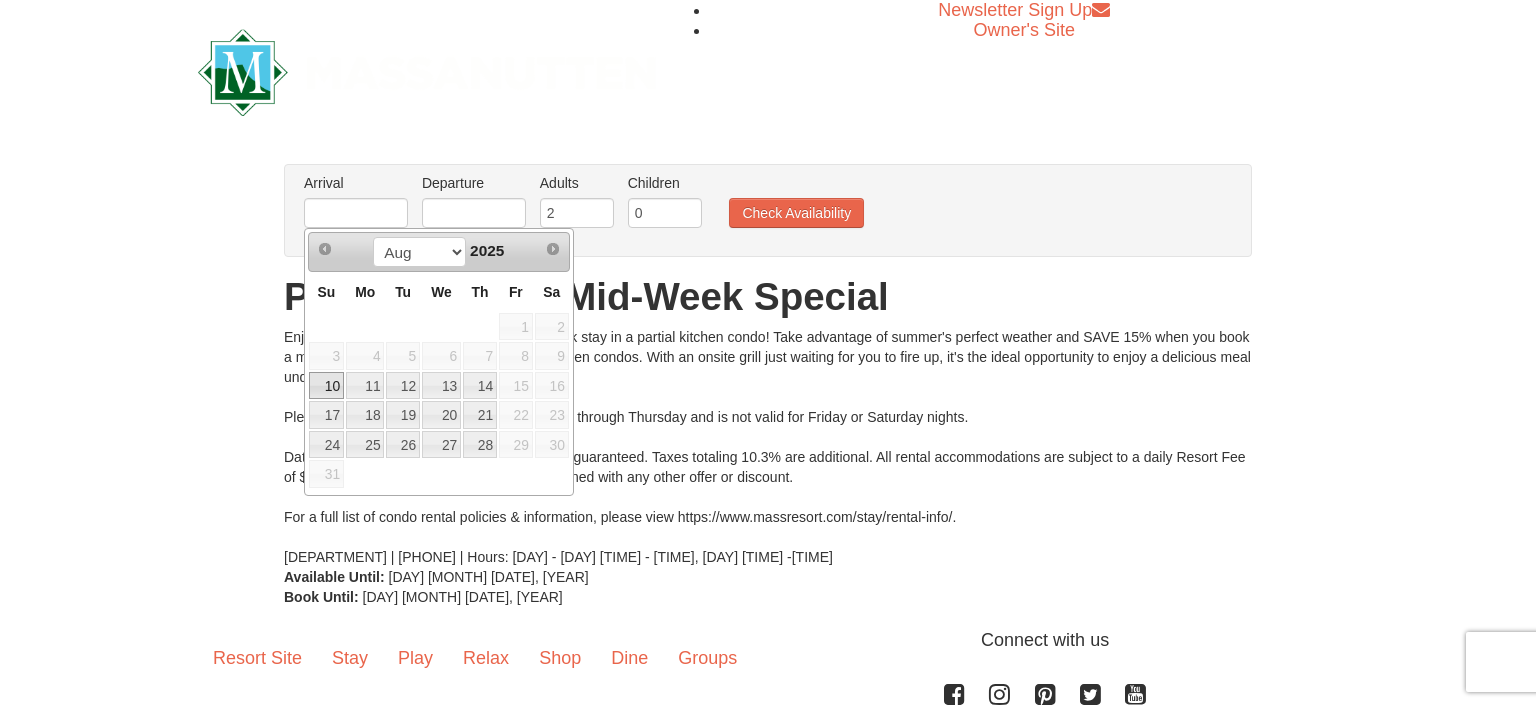 click on "10" at bounding box center (326, 386) 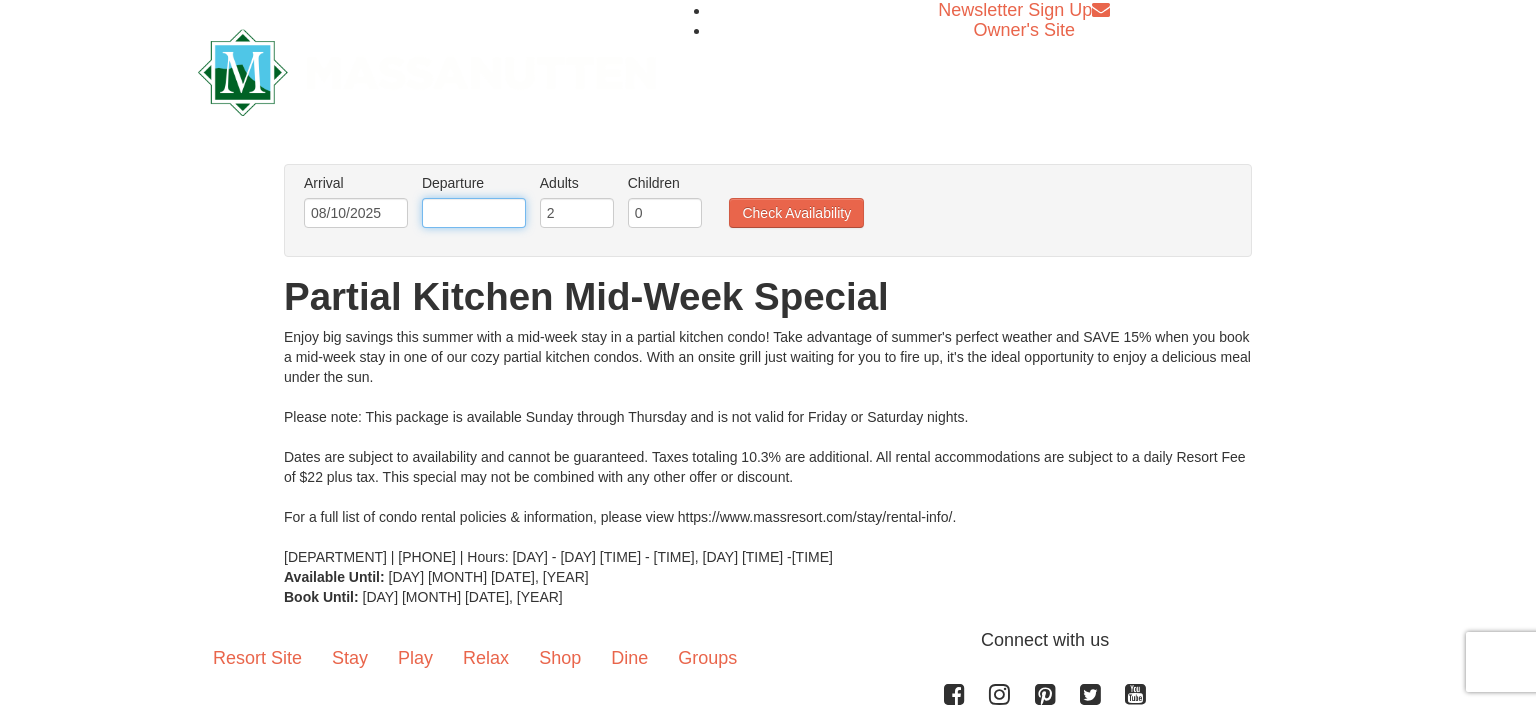 click at bounding box center (474, 213) 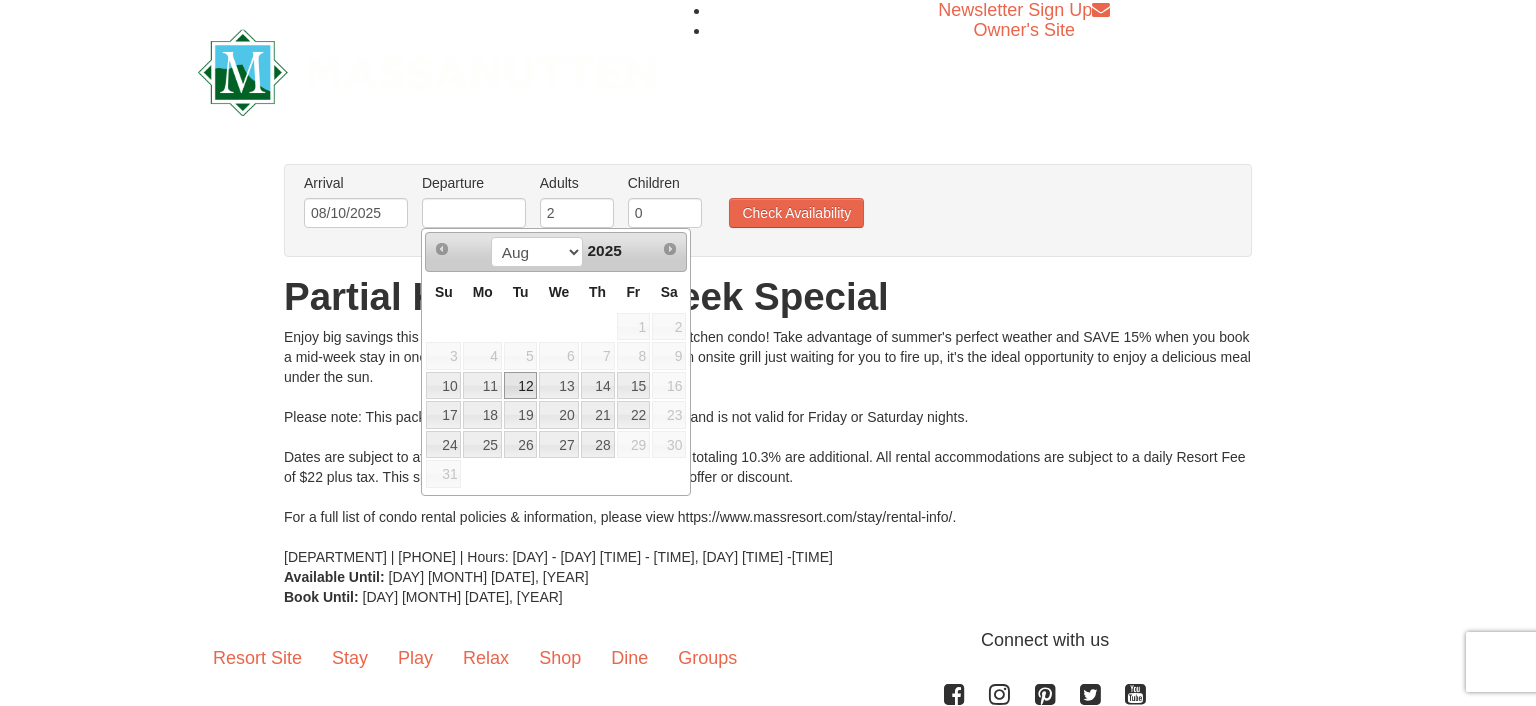 click on "12" at bounding box center [521, 386] 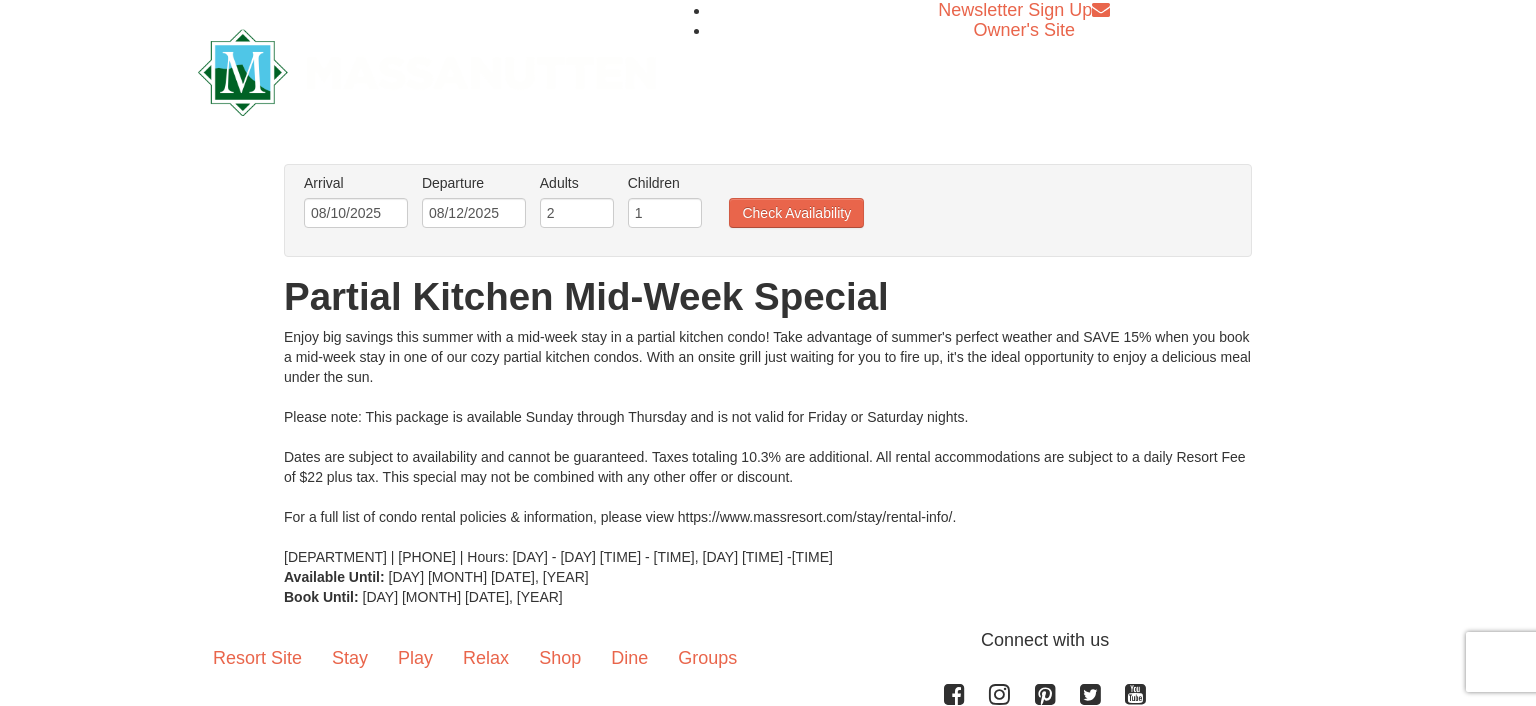 click on "1" at bounding box center [665, 213] 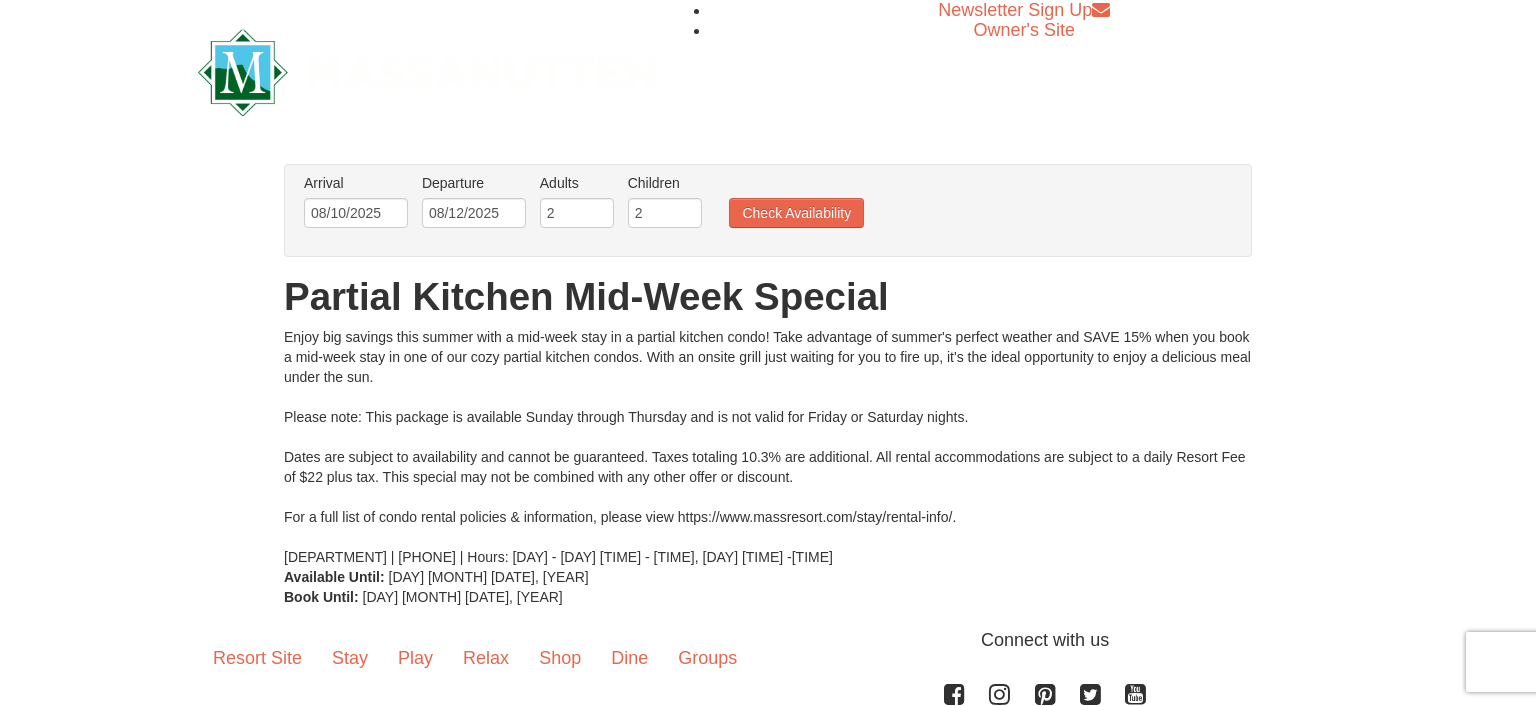 type on "2" 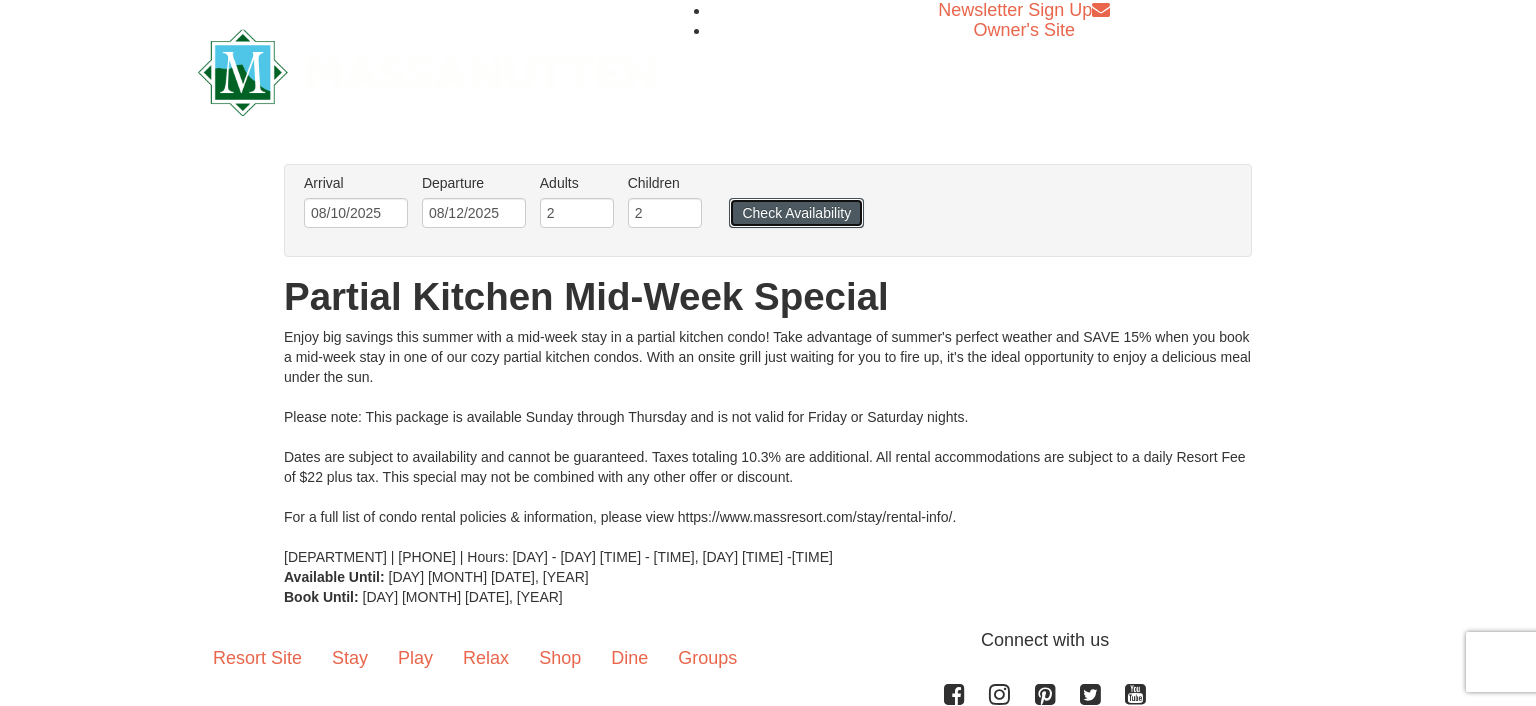 click on "Check Availability" at bounding box center [796, 213] 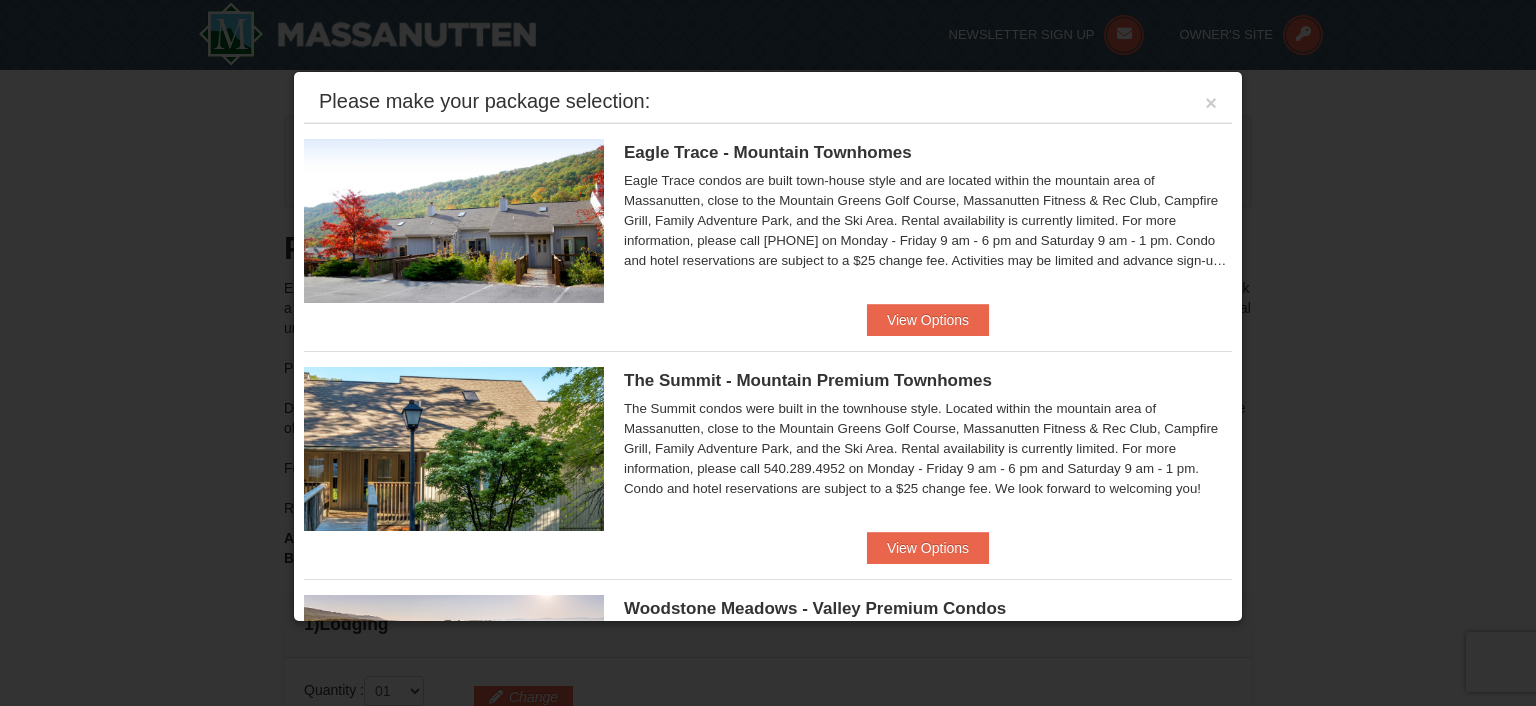 scroll, scrollTop: 669, scrollLeft: 0, axis: vertical 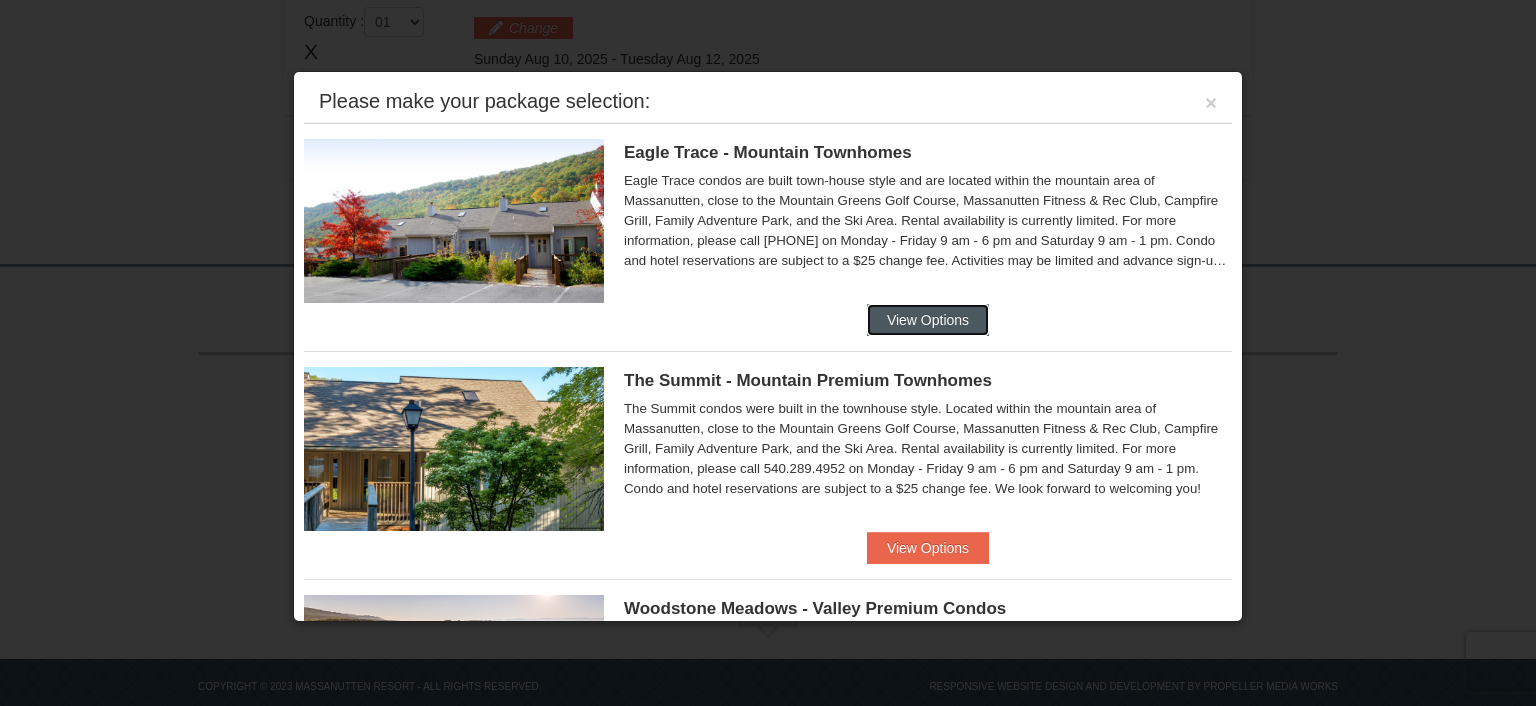 click on "View Options" at bounding box center [928, 320] 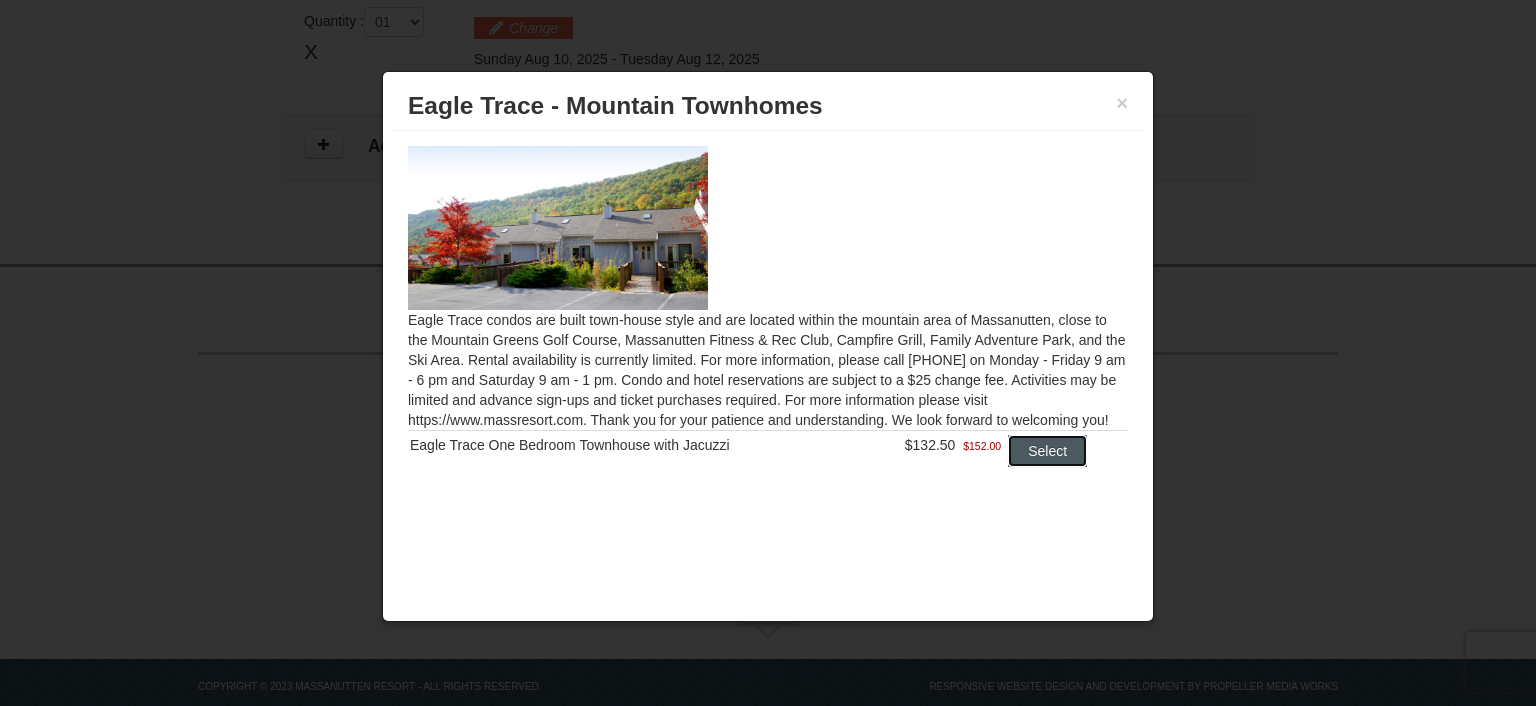 drag, startPoint x: 1057, startPoint y: 454, endPoint x: 1082, endPoint y: 226, distance: 229.36652 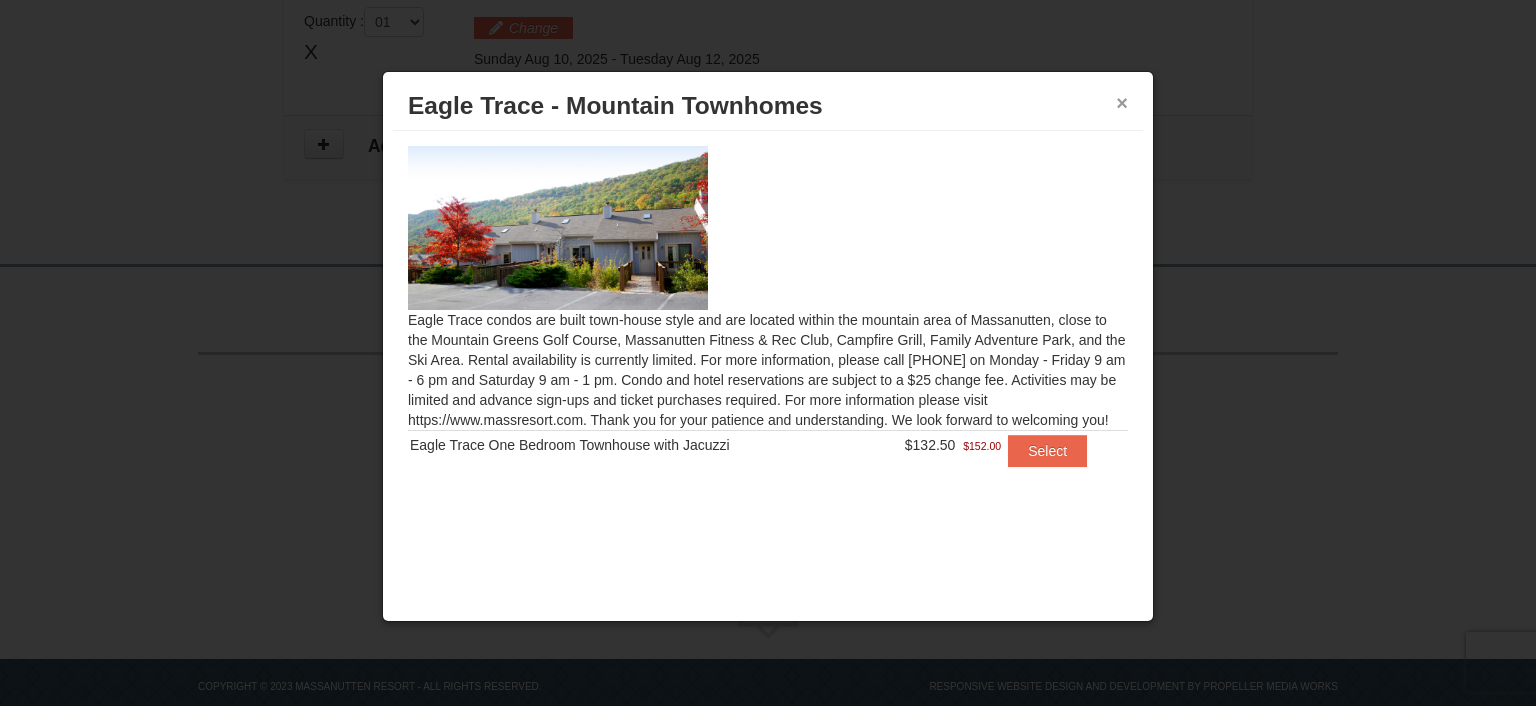 click on "×" at bounding box center [1122, 103] 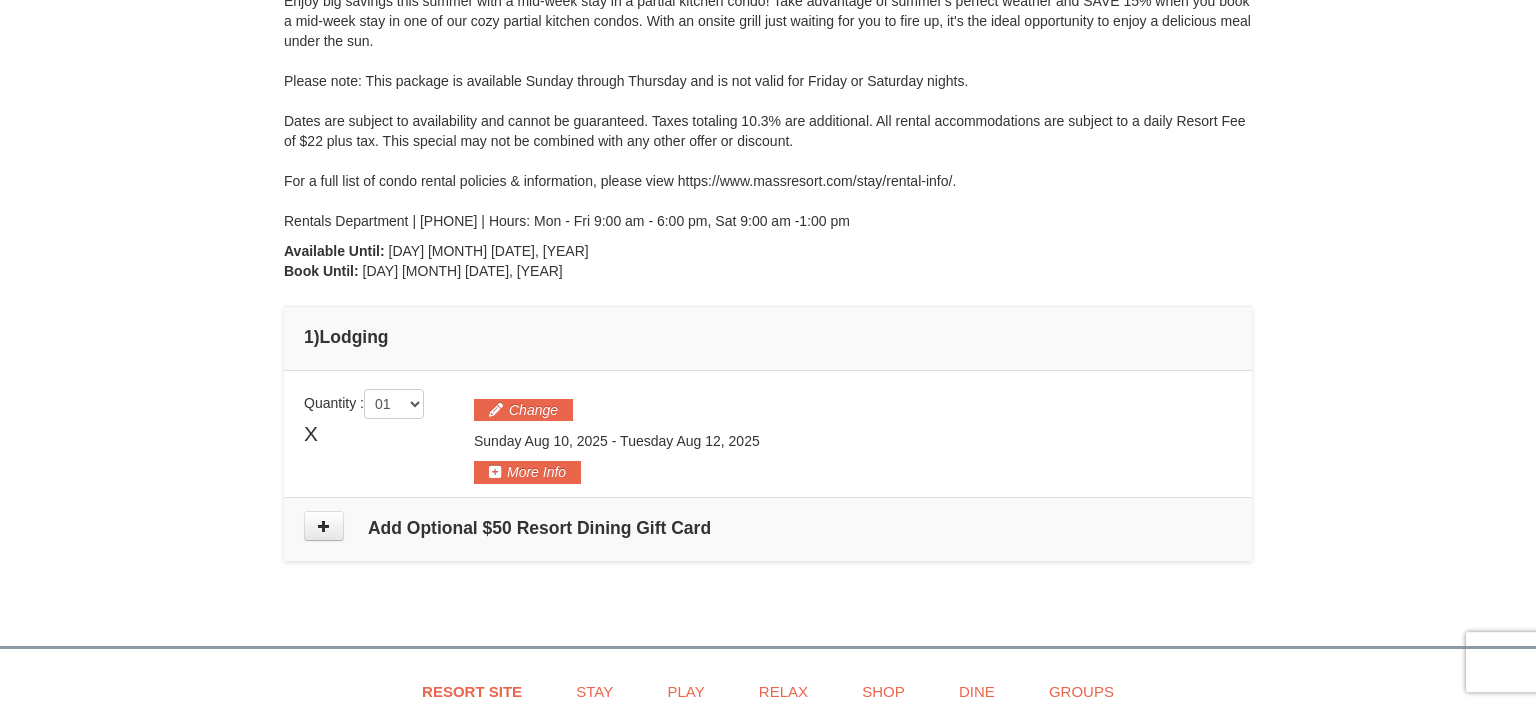 scroll, scrollTop: 308, scrollLeft: 0, axis: vertical 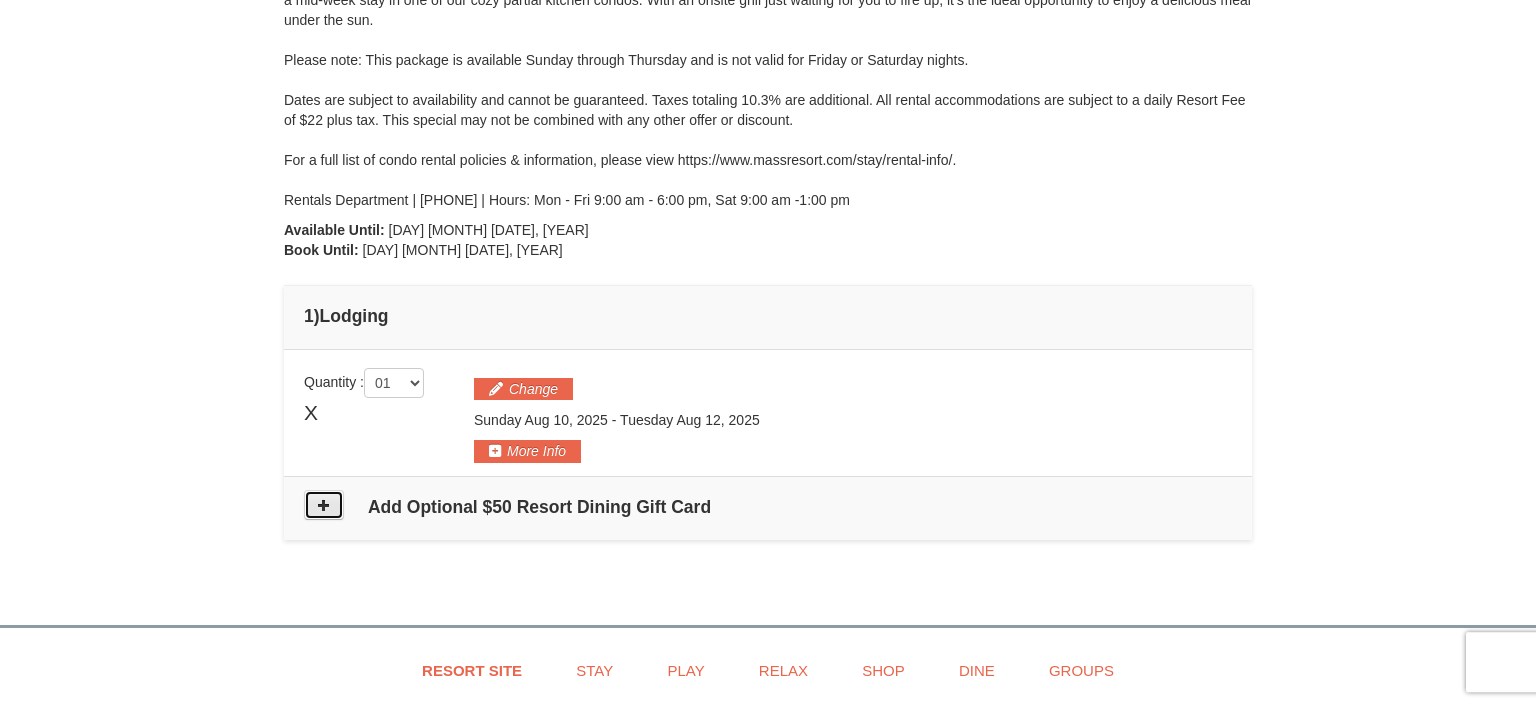 click at bounding box center [324, 505] 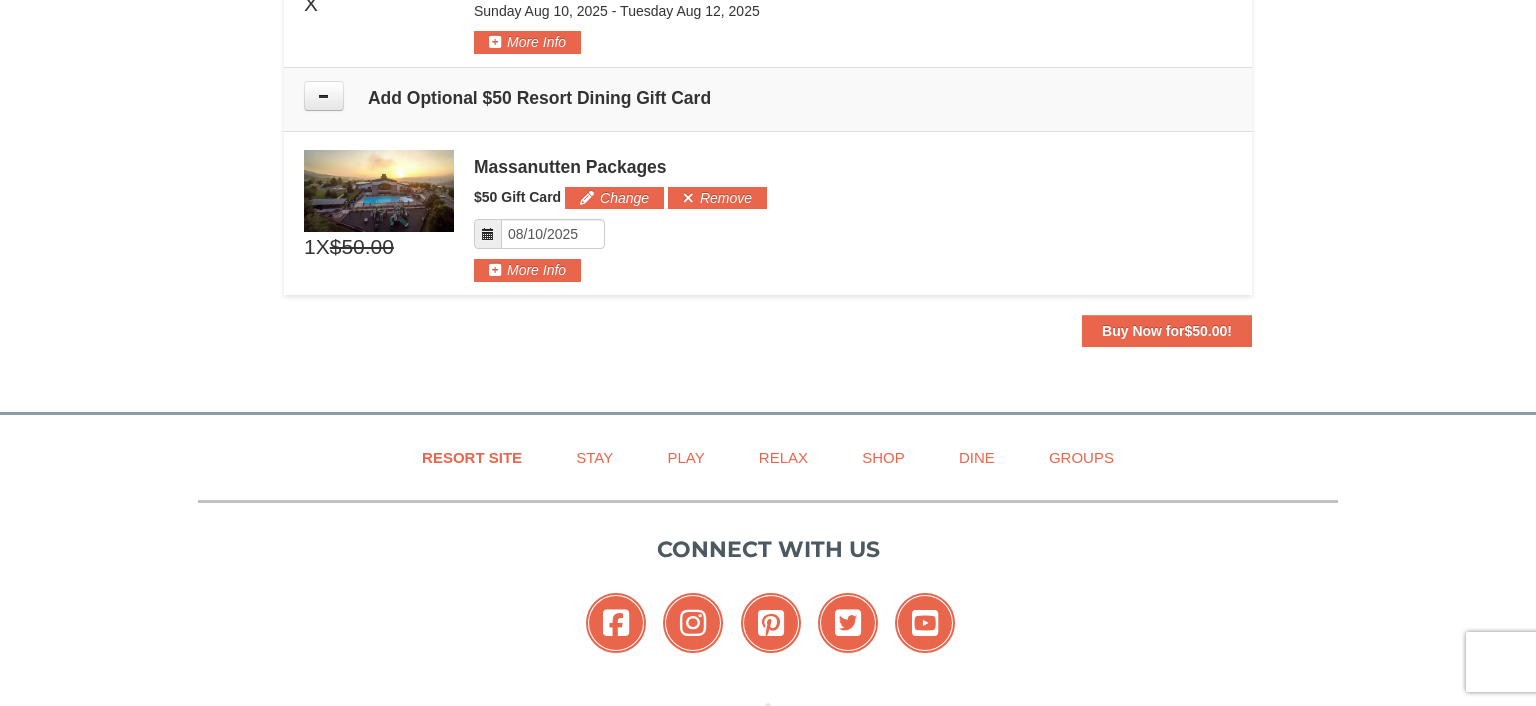 scroll, scrollTop: 783, scrollLeft: 0, axis: vertical 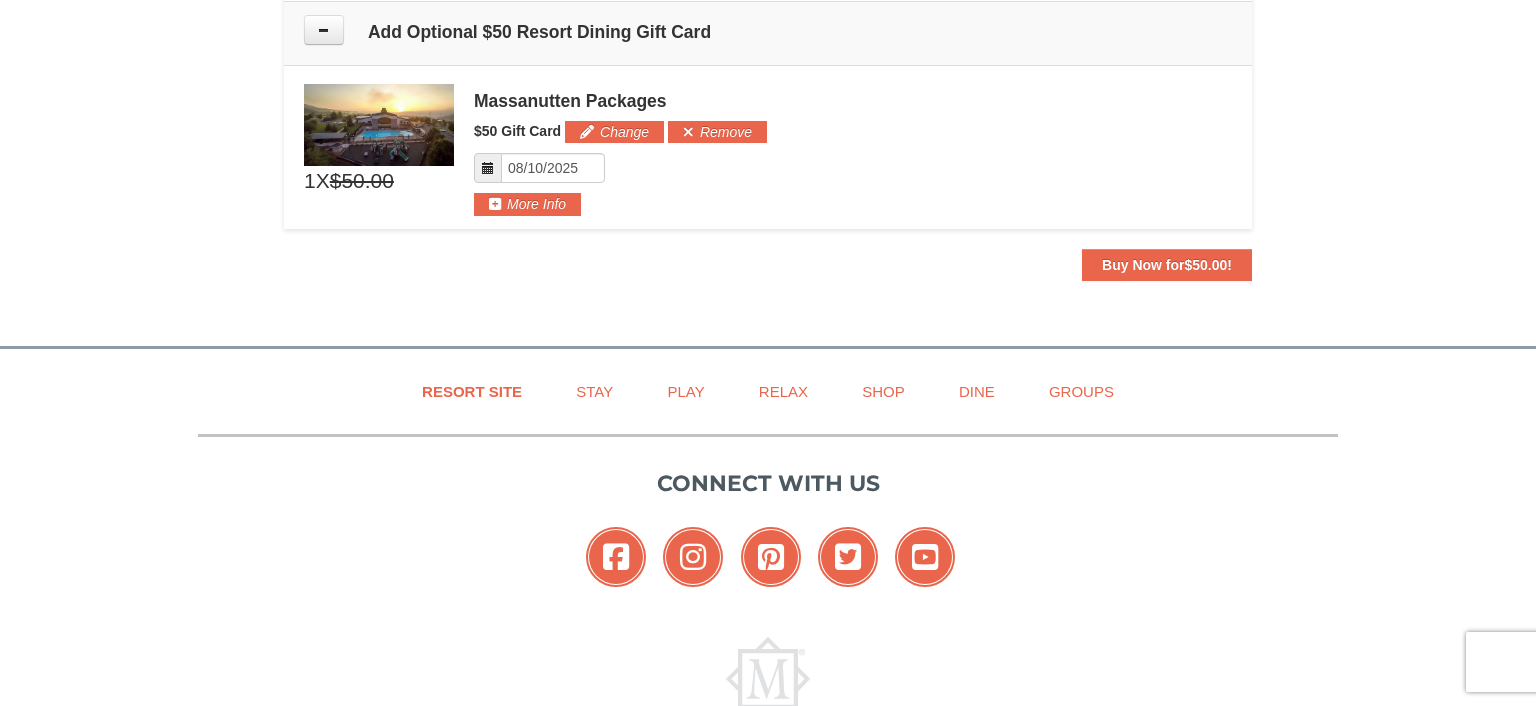 click on "Browser Not Supported
We notice you are using a browser which will not provide the best experience. We recommend using newer versions Chrome, Firefox, and Edge.
Chrome
Firefox
Edge
Safari
Select your preferred browser above to download.
Continue Anyway
Skip to Main Content
Skip to Main Content
Newsletter Sign Up
Owner's Site
×" at bounding box center (768, 21) 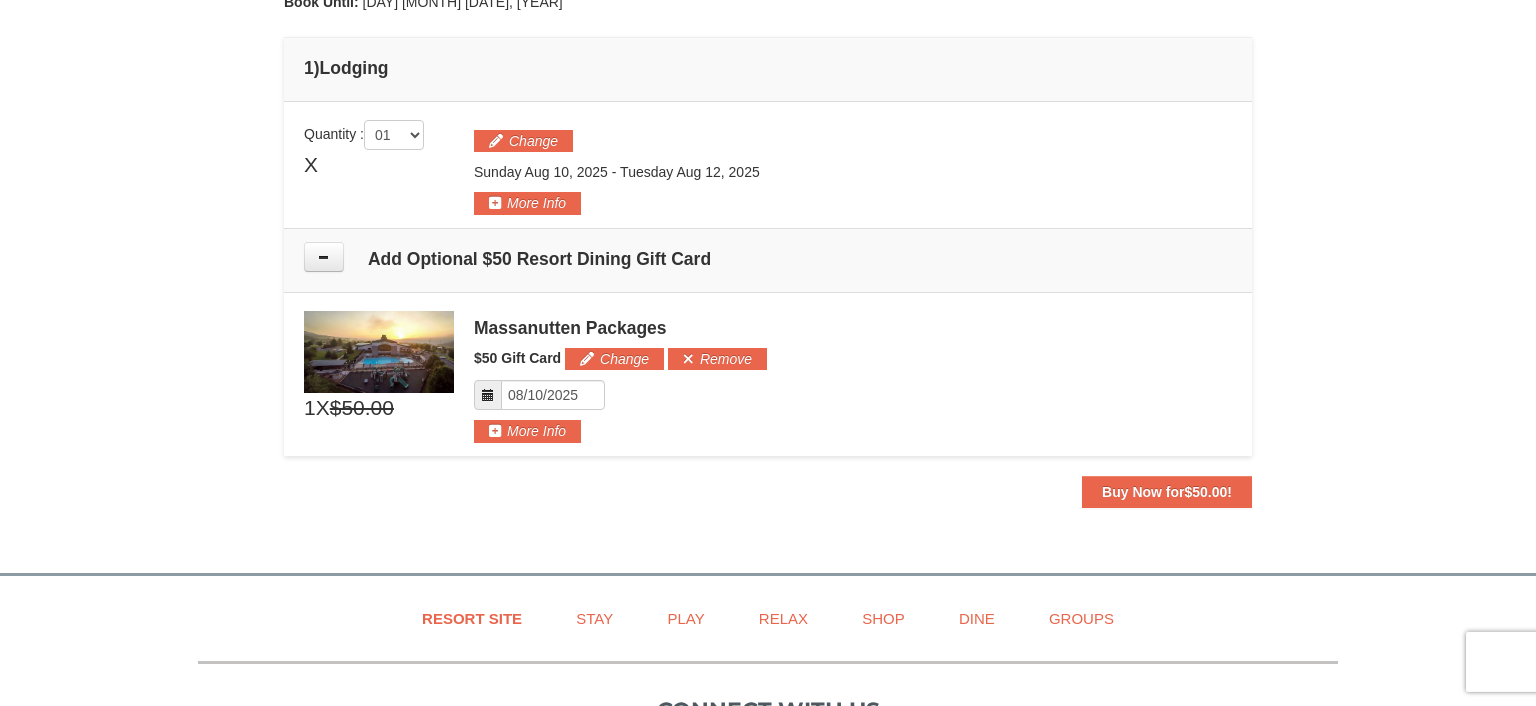 scroll, scrollTop: 554, scrollLeft: 0, axis: vertical 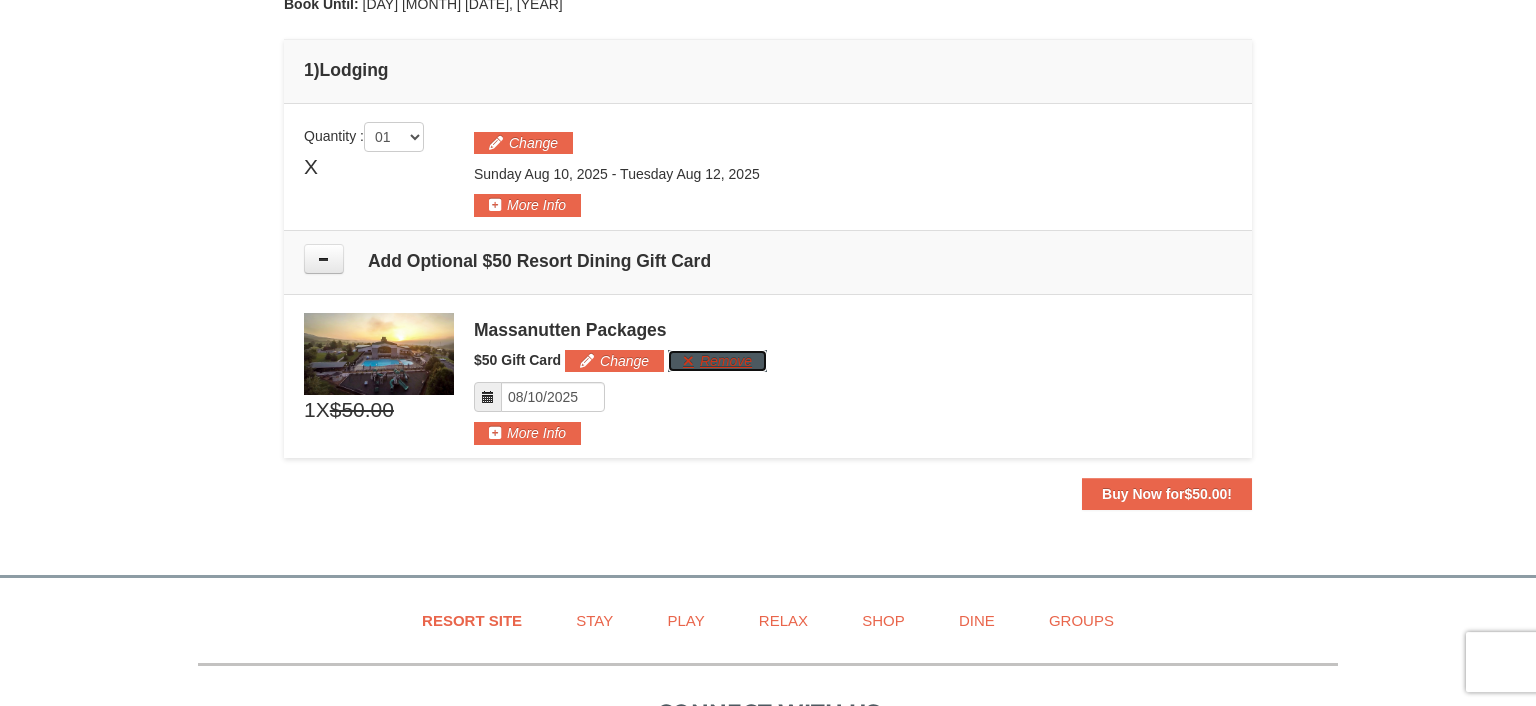 click on "Remove" at bounding box center [717, 361] 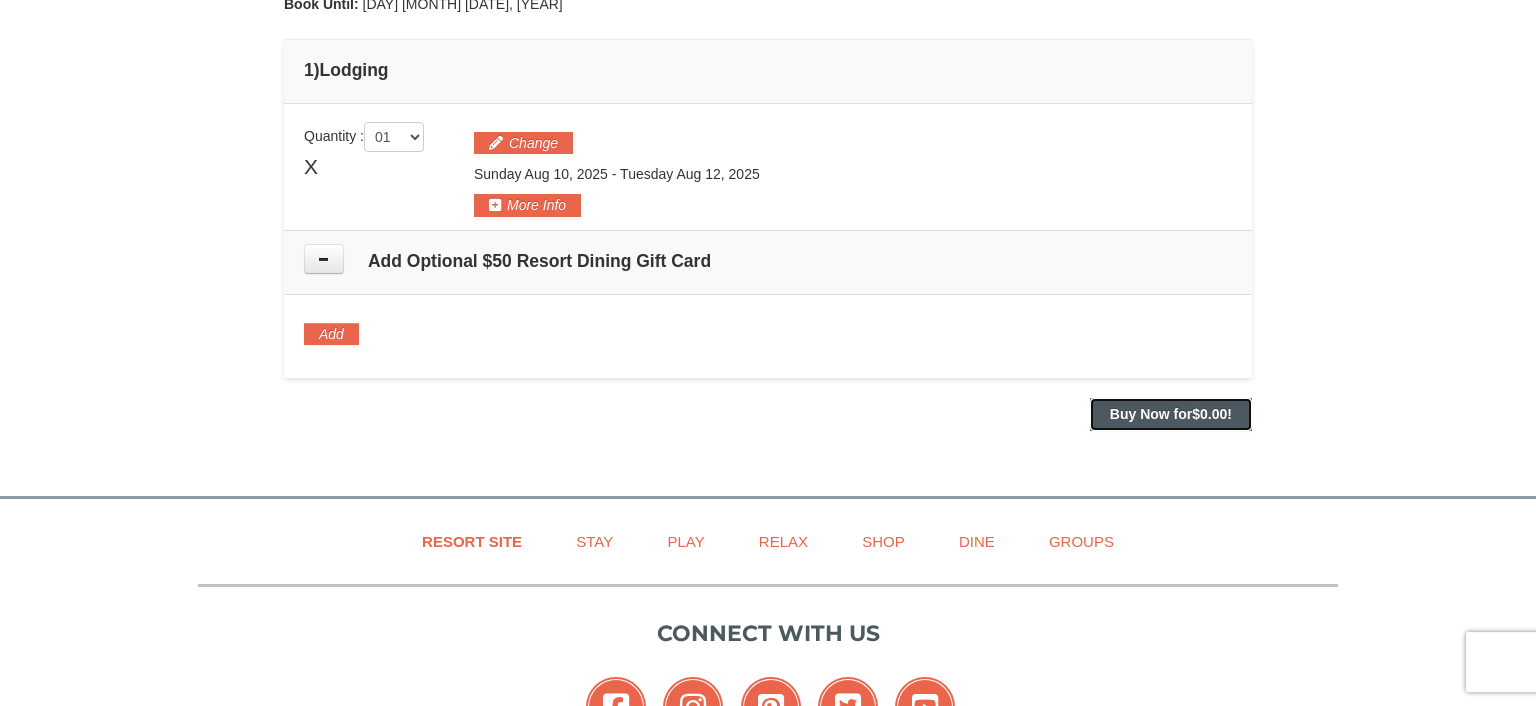 click on "$0.00" at bounding box center (1209, 414) 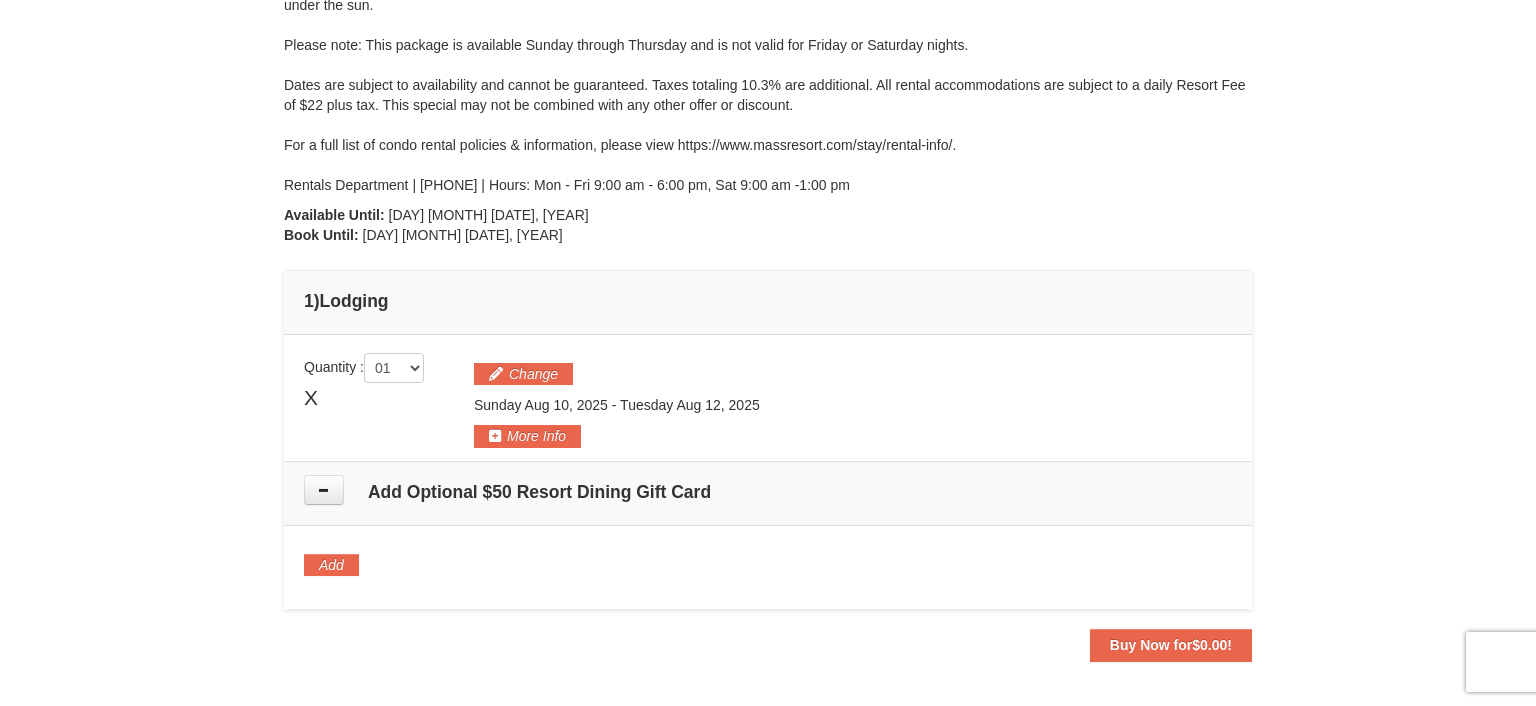 drag, startPoint x: 1523, startPoint y: 345, endPoint x: 1535, endPoint y: 297, distance: 49.47727 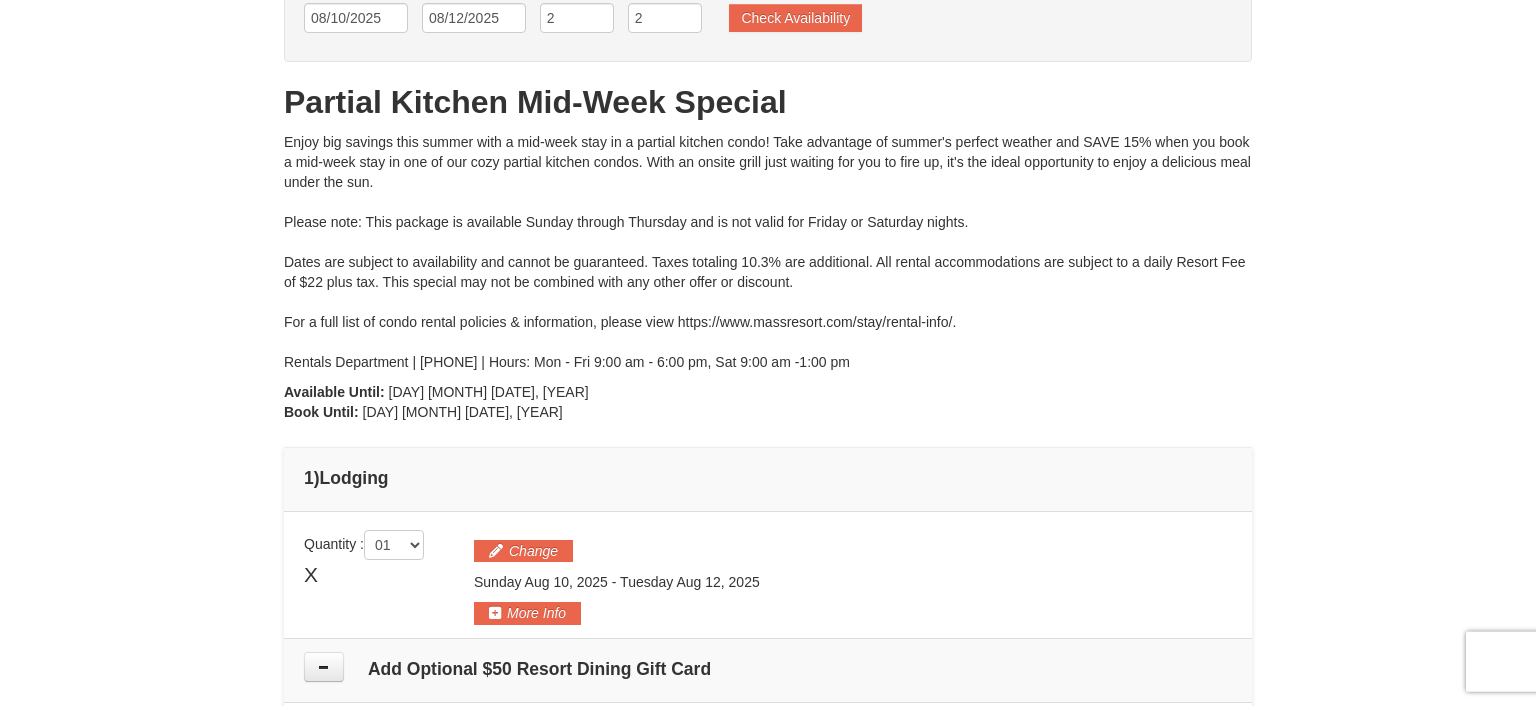 scroll, scrollTop: 65, scrollLeft: 0, axis: vertical 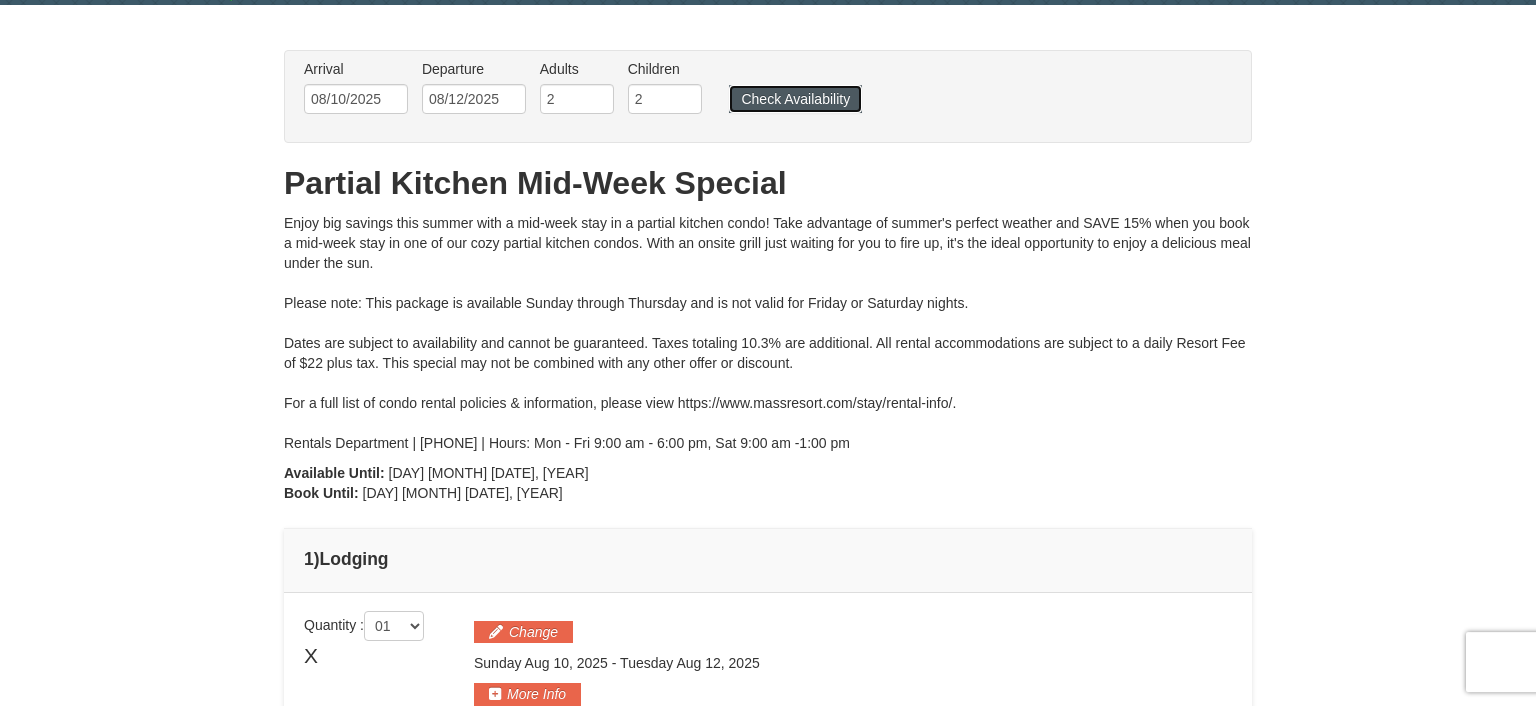 click on "Check Availability" at bounding box center (795, 99) 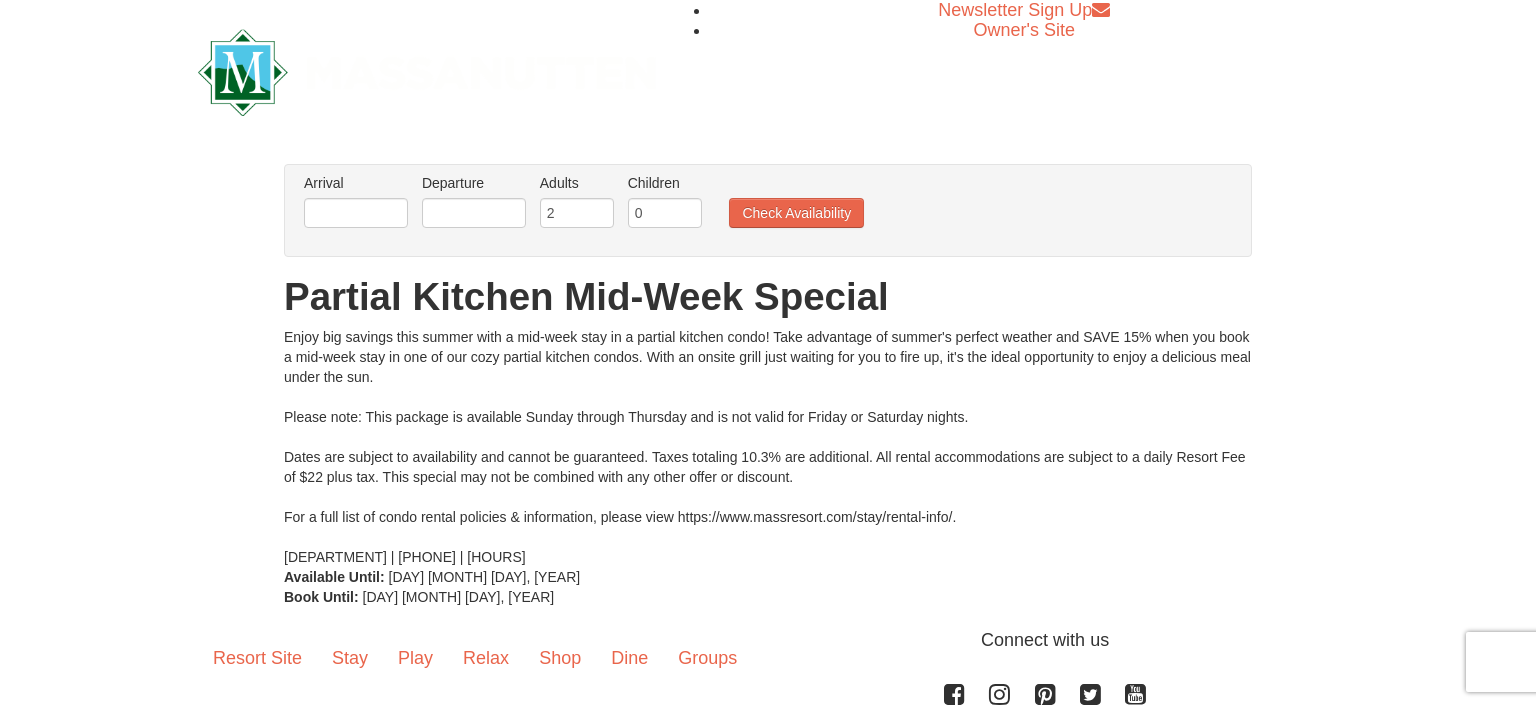 scroll, scrollTop: 0, scrollLeft: 0, axis: both 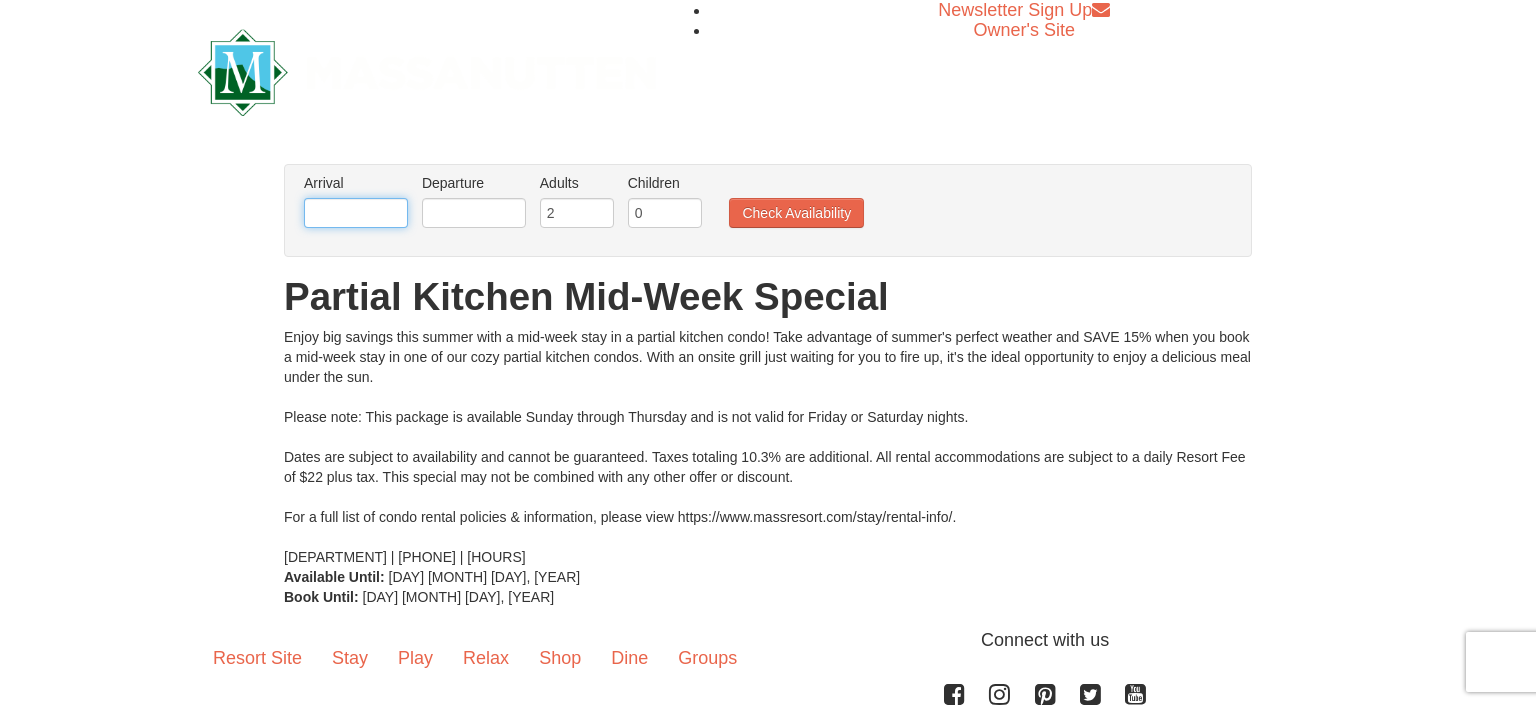 click at bounding box center [356, 213] 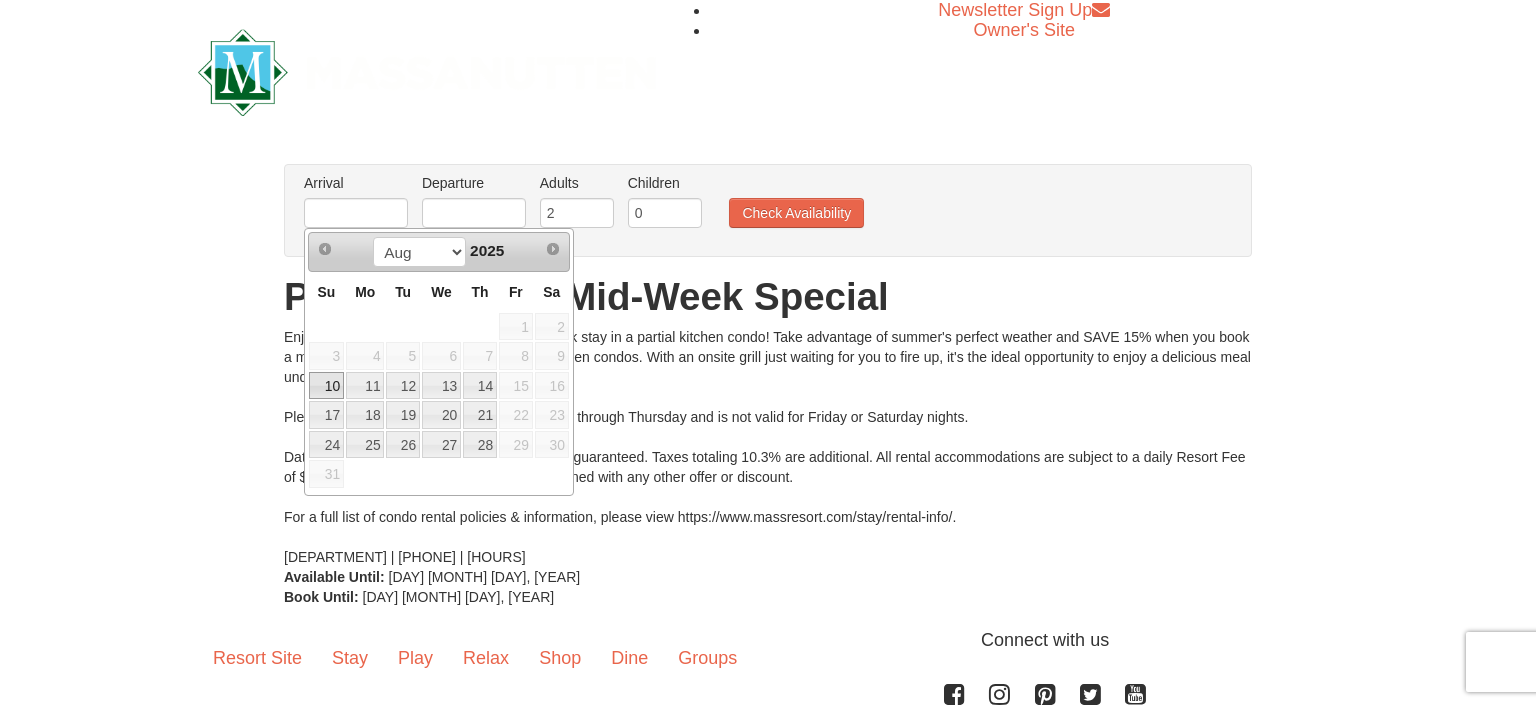 click on "10" at bounding box center [326, 386] 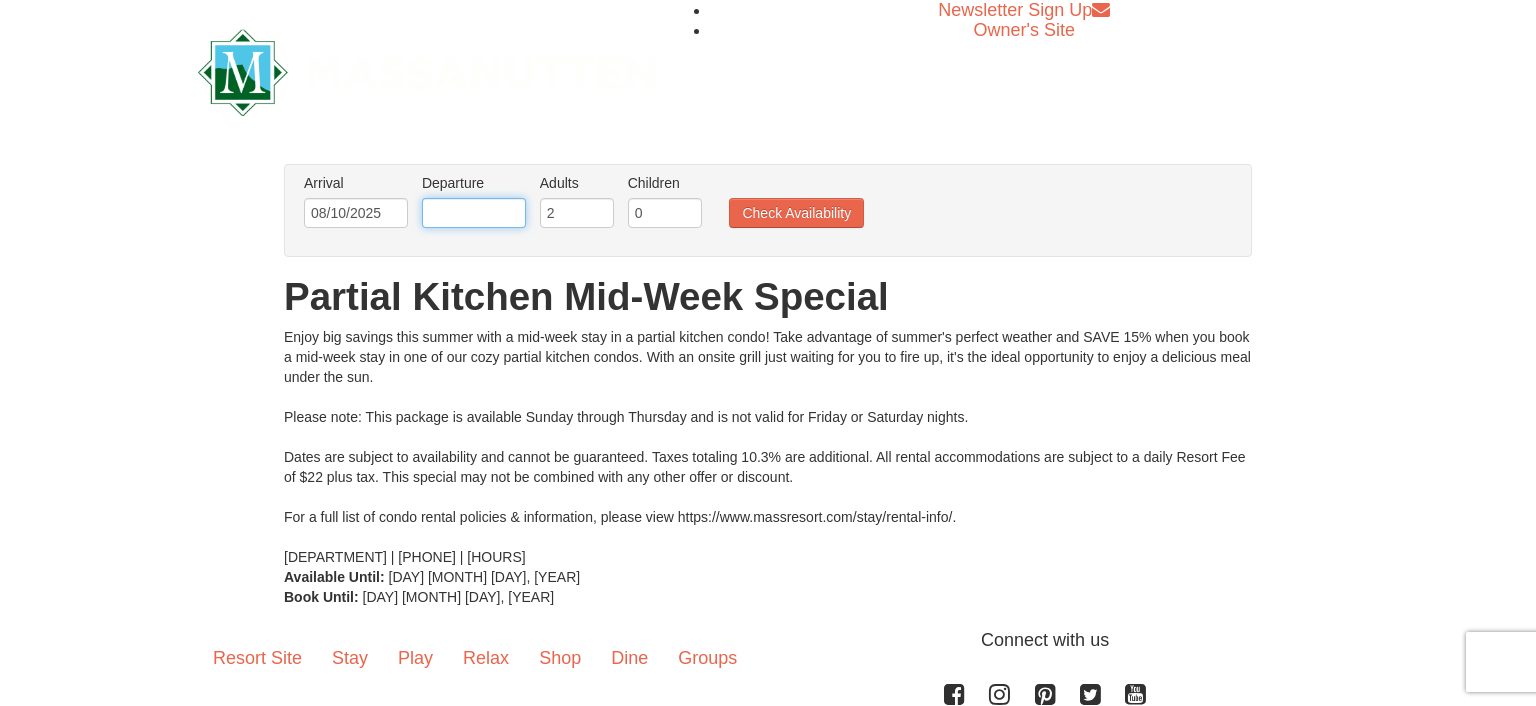 click at bounding box center (474, 213) 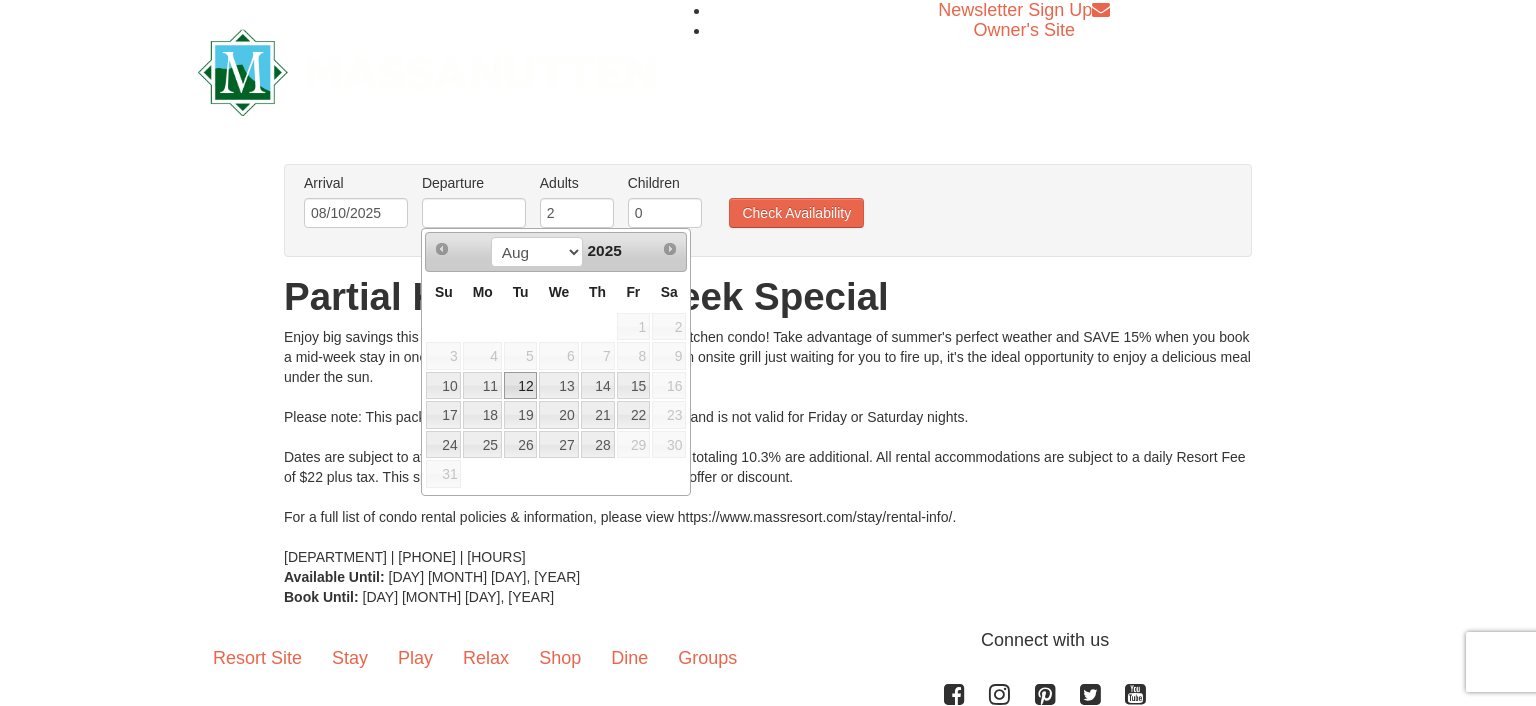 click on "12" at bounding box center (521, 386) 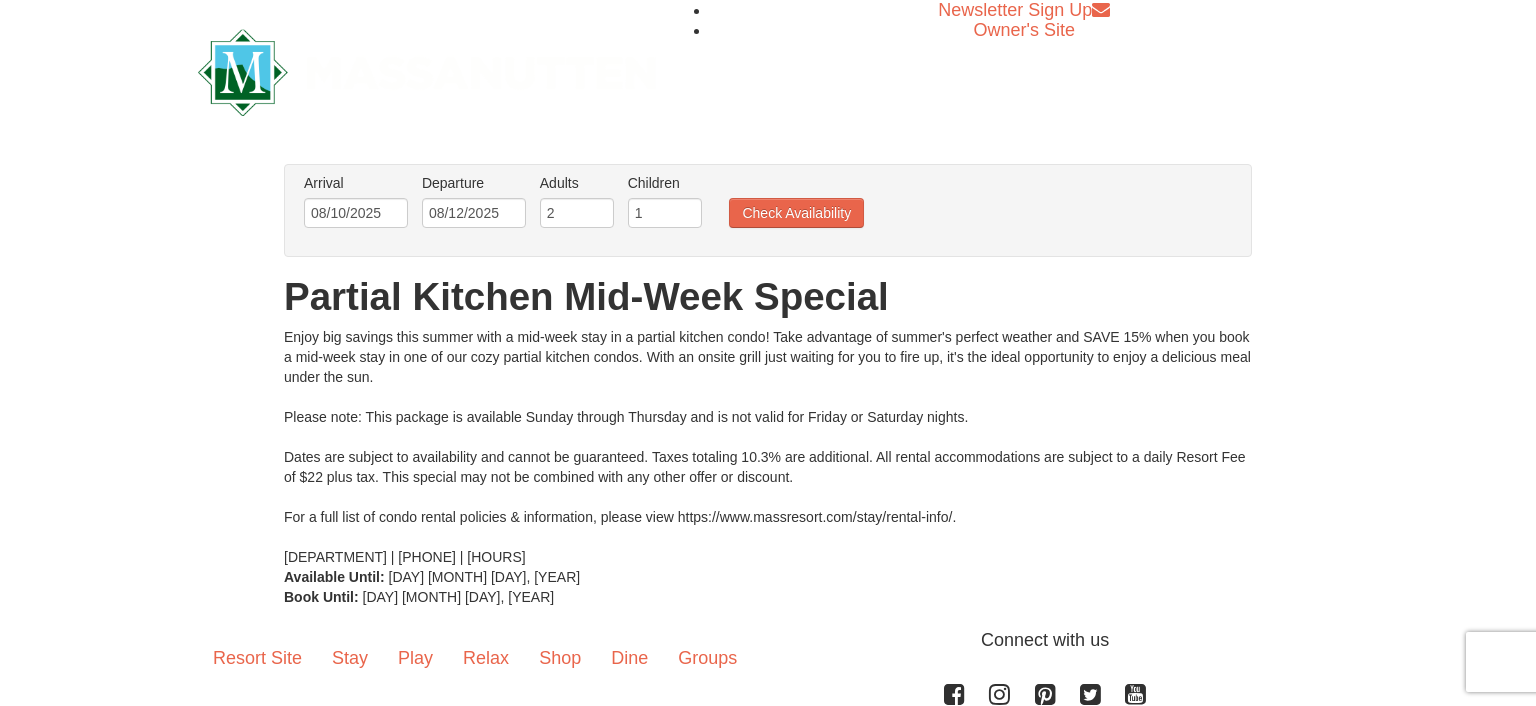 click on "1" at bounding box center [665, 213] 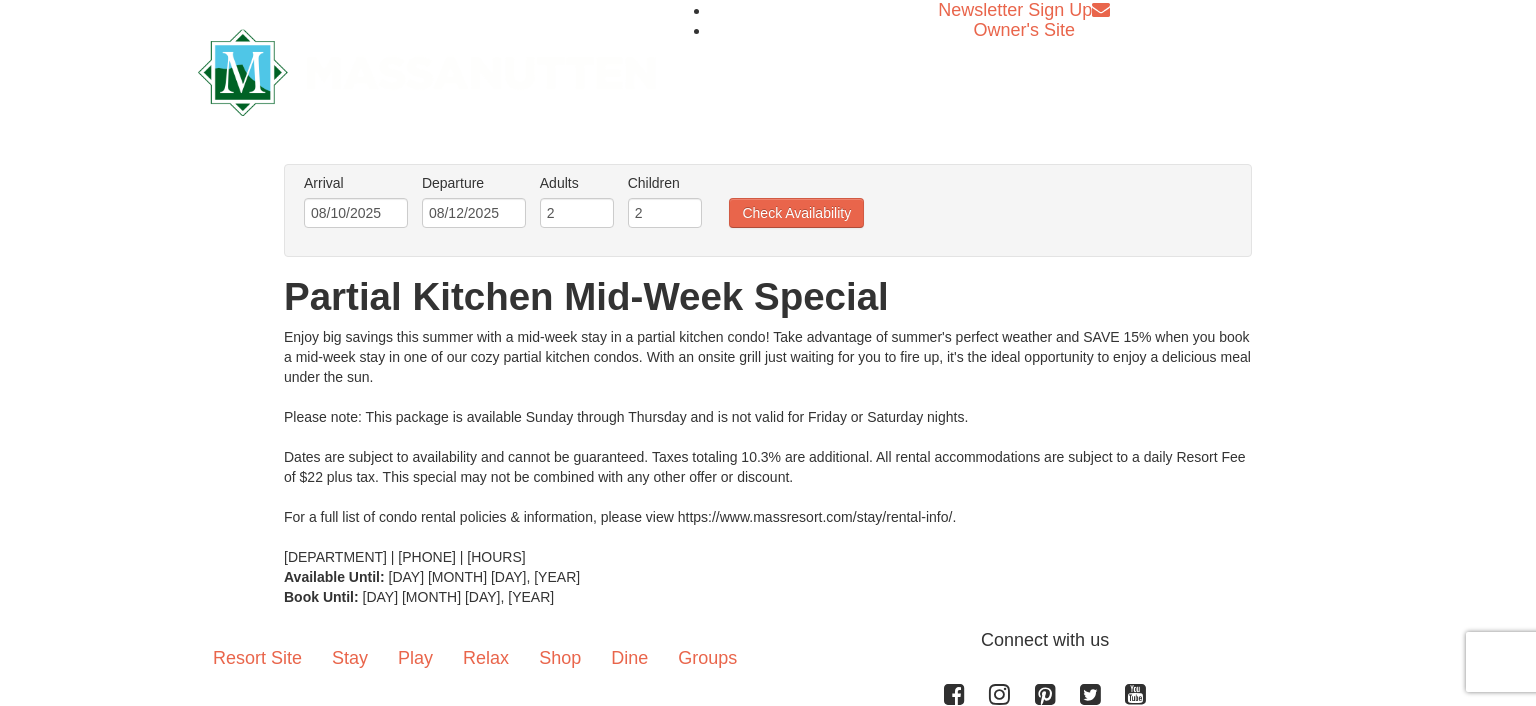 type on "2" 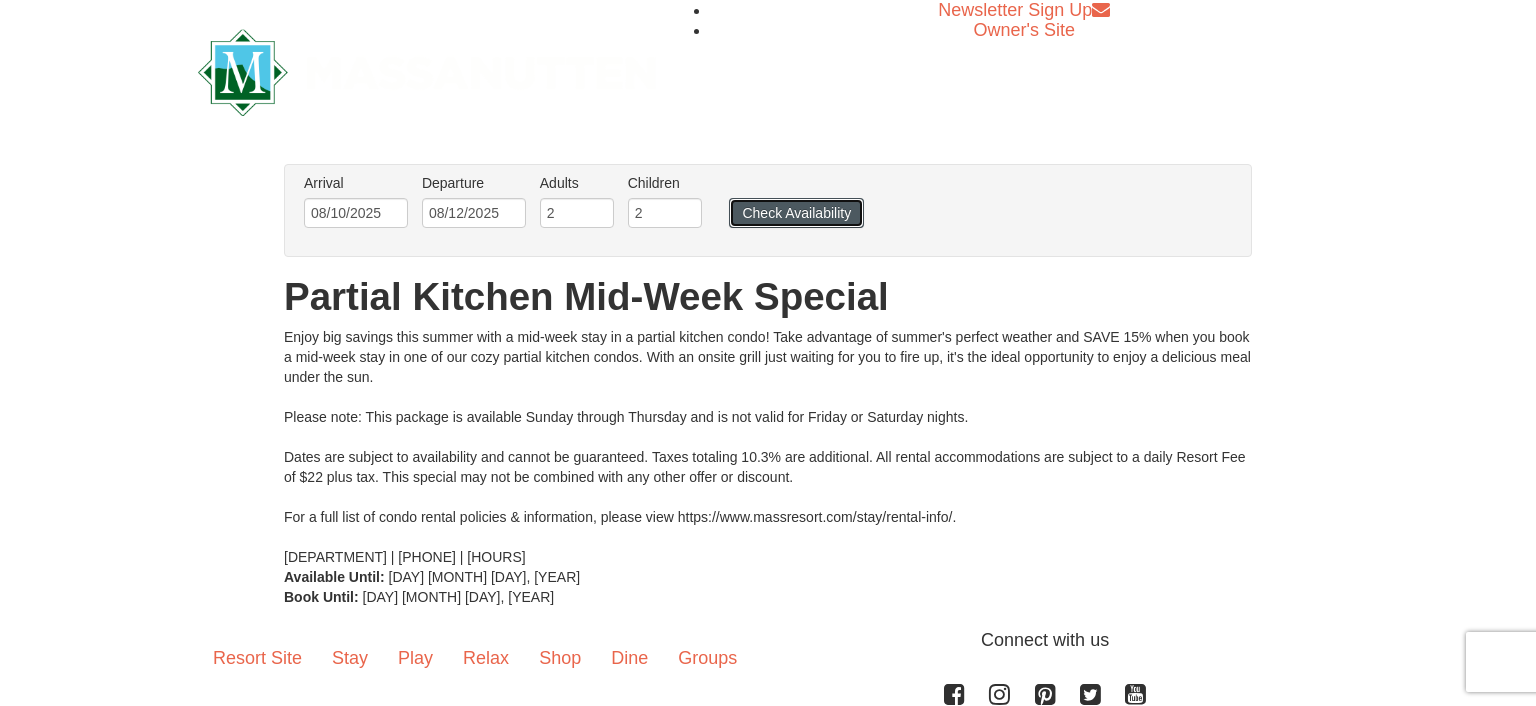 click on "Check Availability" at bounding box center (796, 213) 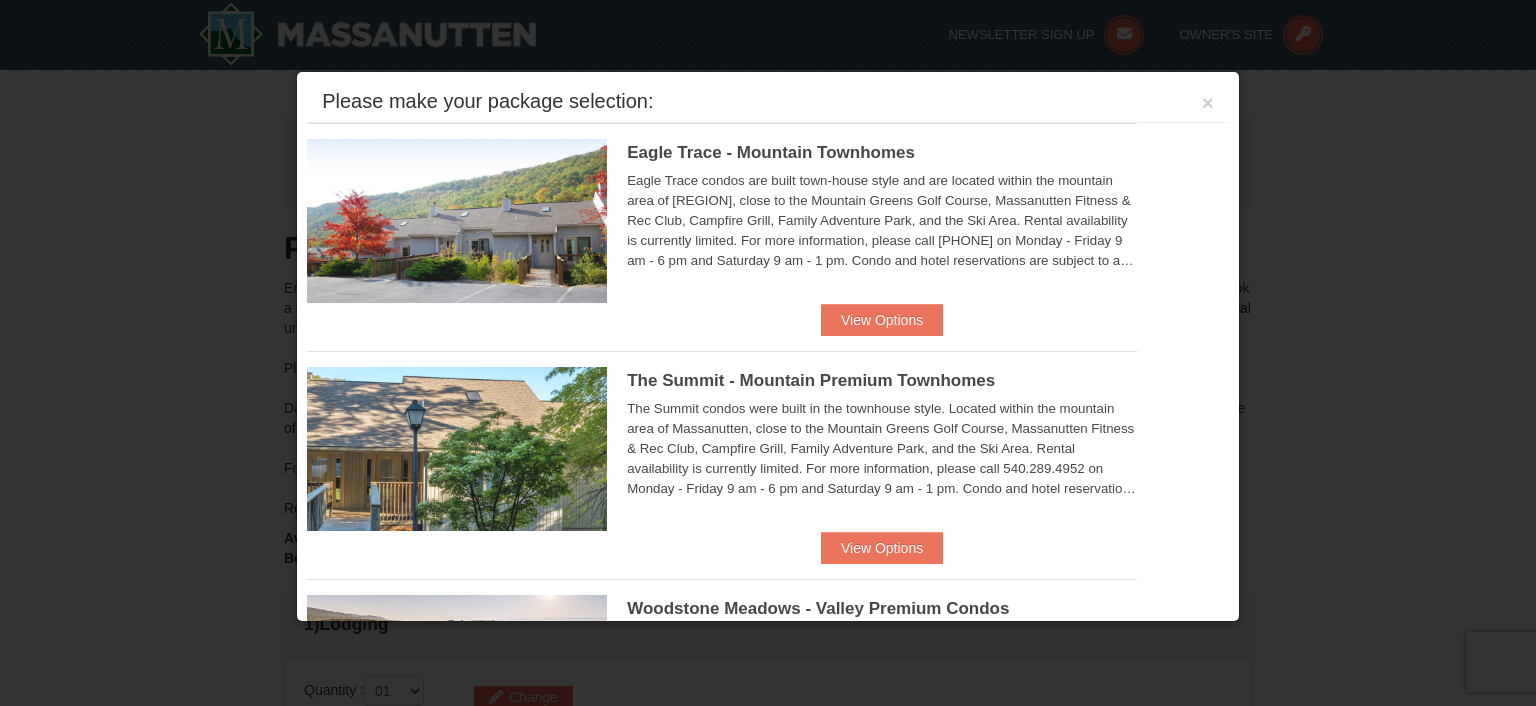 scroll, scrollTop: 669, scrollLeft: 0, axis: vertical 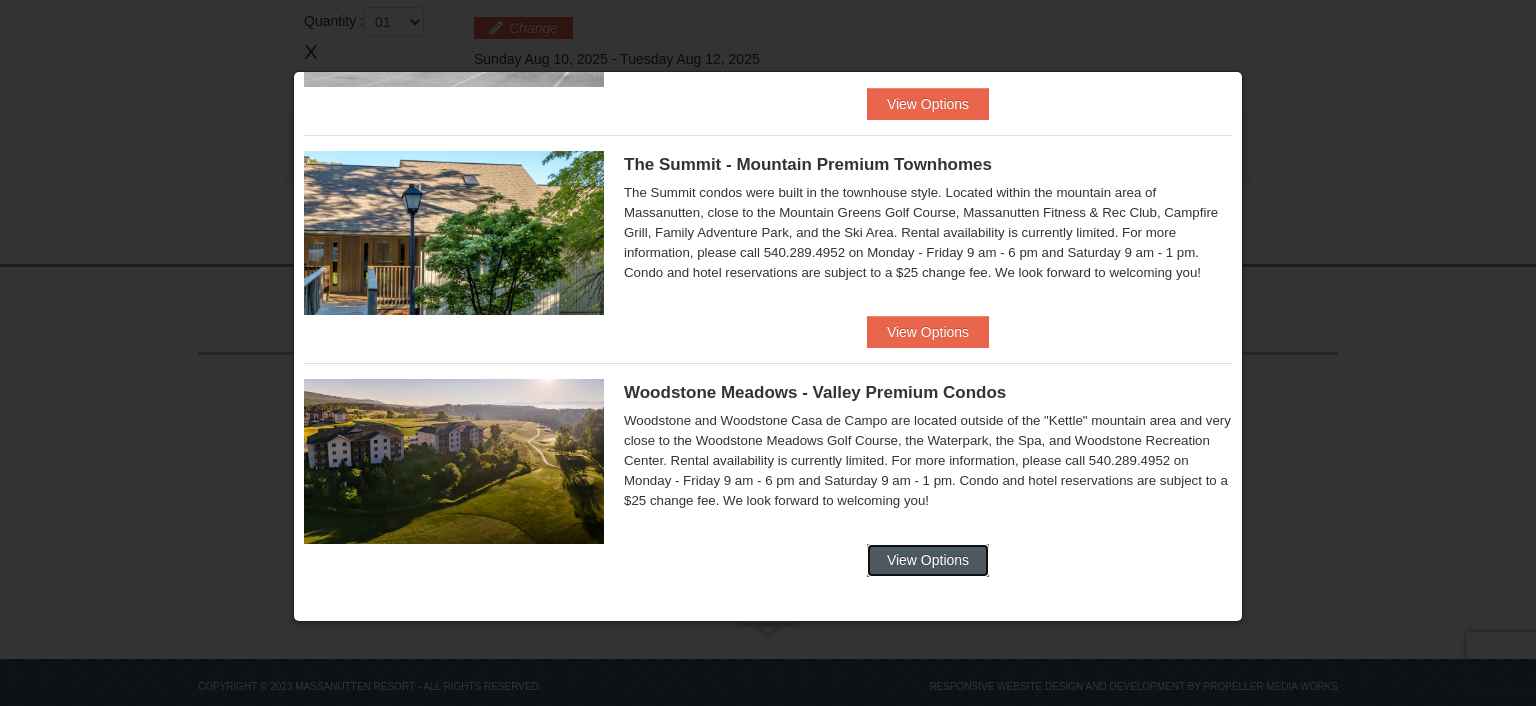 click on "View Options" at bounding box center (928, 560) 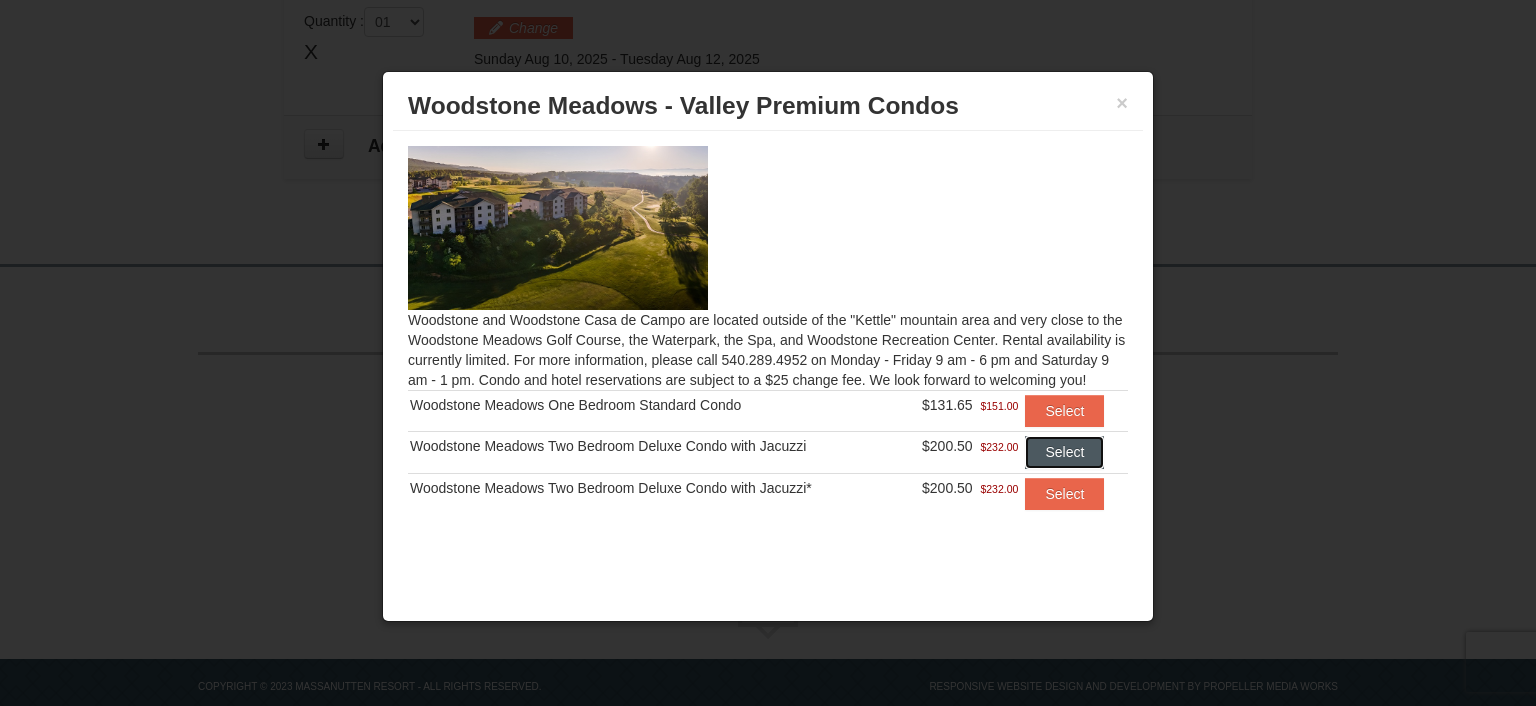 click on "Select" at bounding box center (1064, 452) 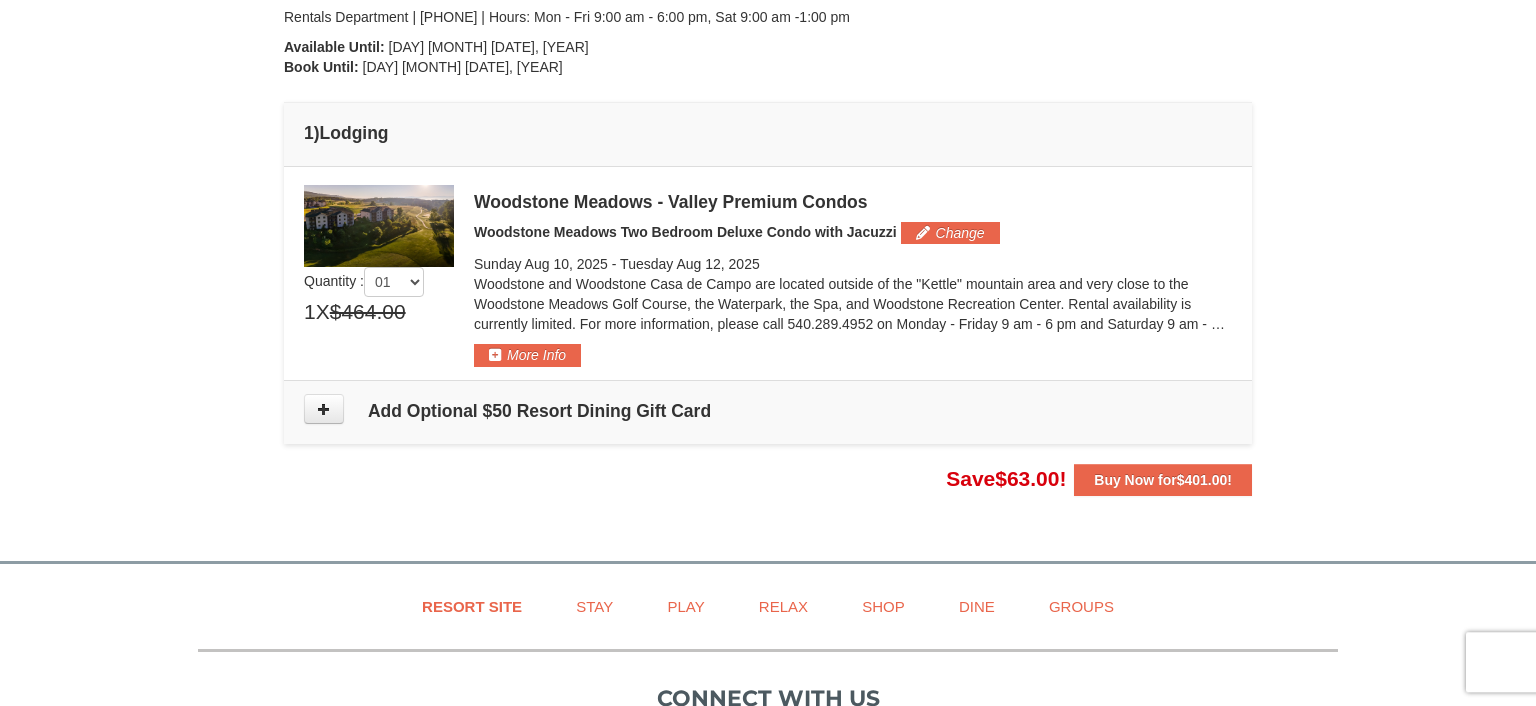 scroll, scrollTop: 457, scrollLeft: 0, axis: vertical 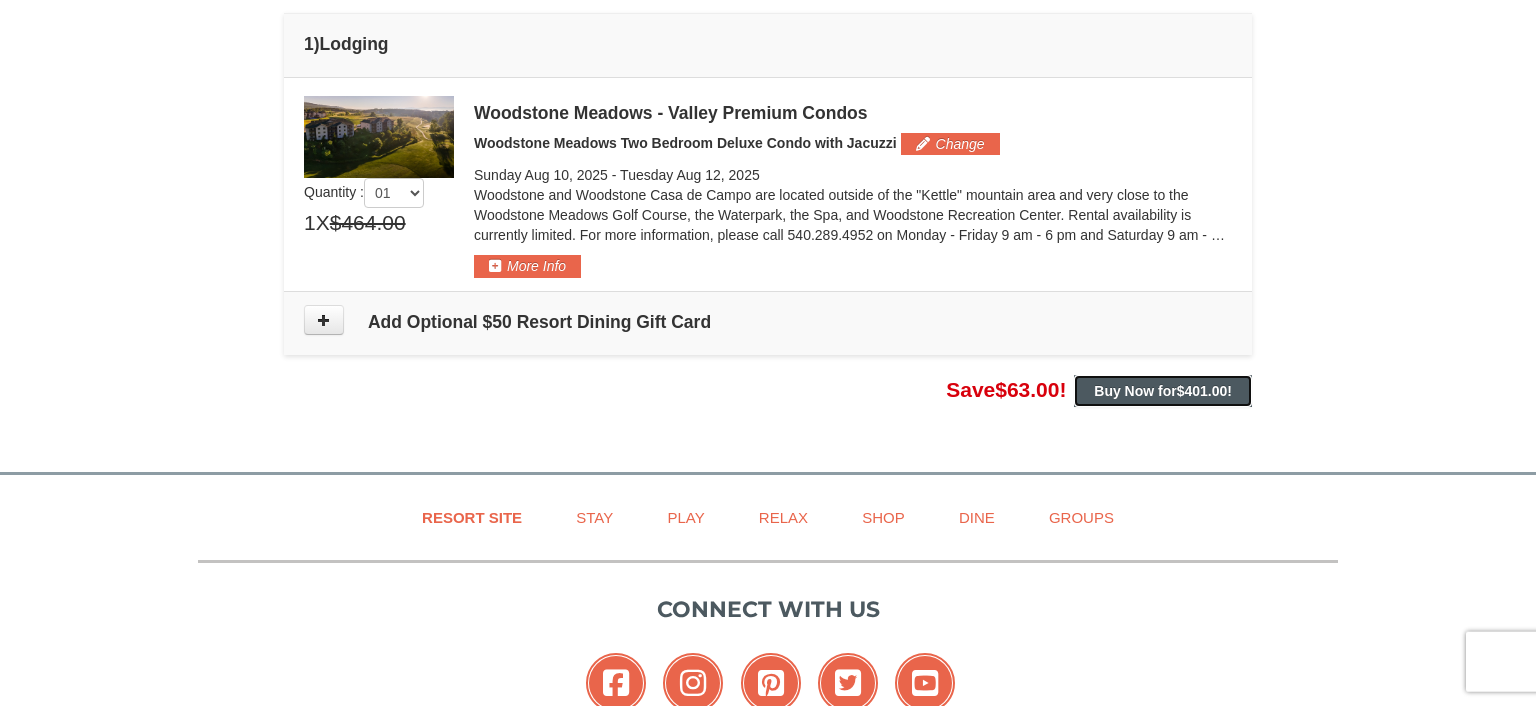 click on "Buy Now for
$401.00 !" at bounding box center (1163, 391) 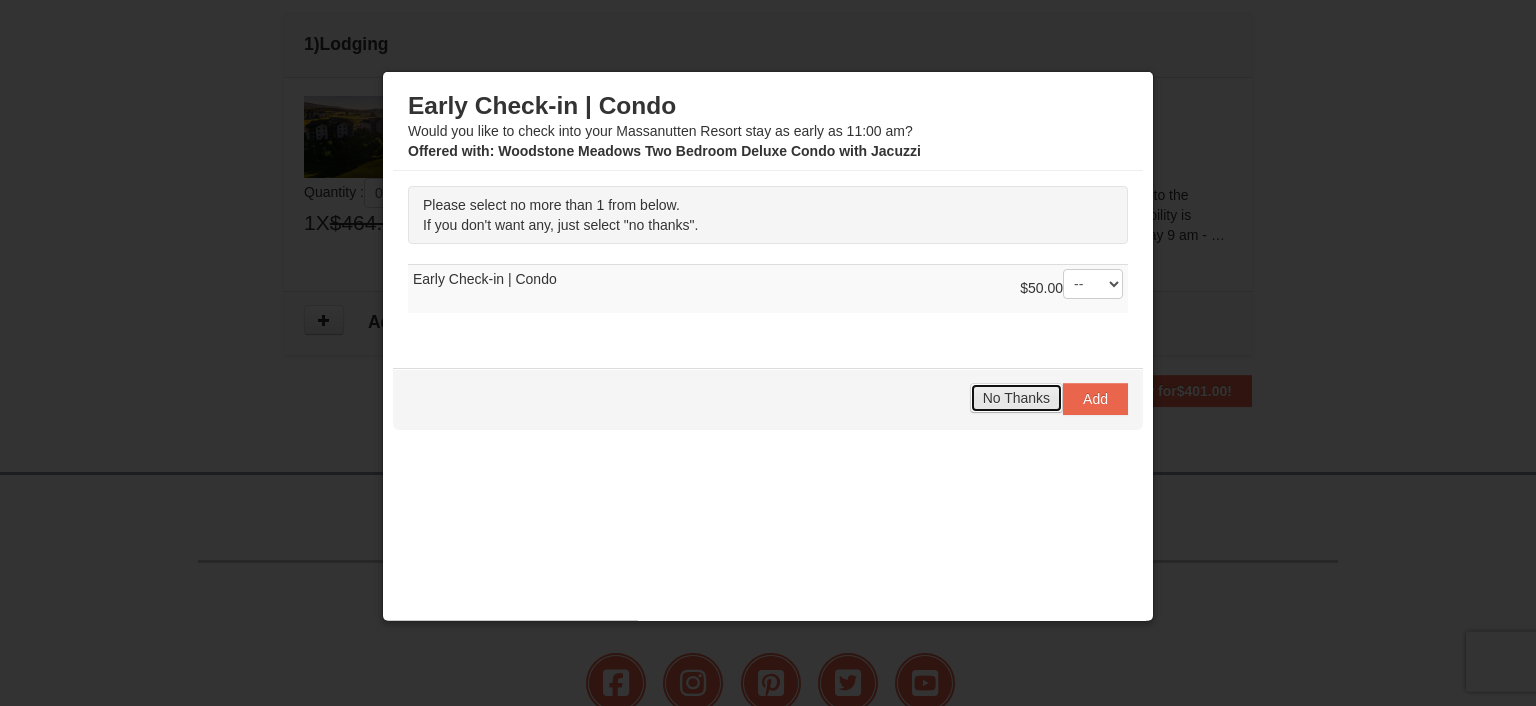 click on "No Thanks" at bounding box center [1016, 398] 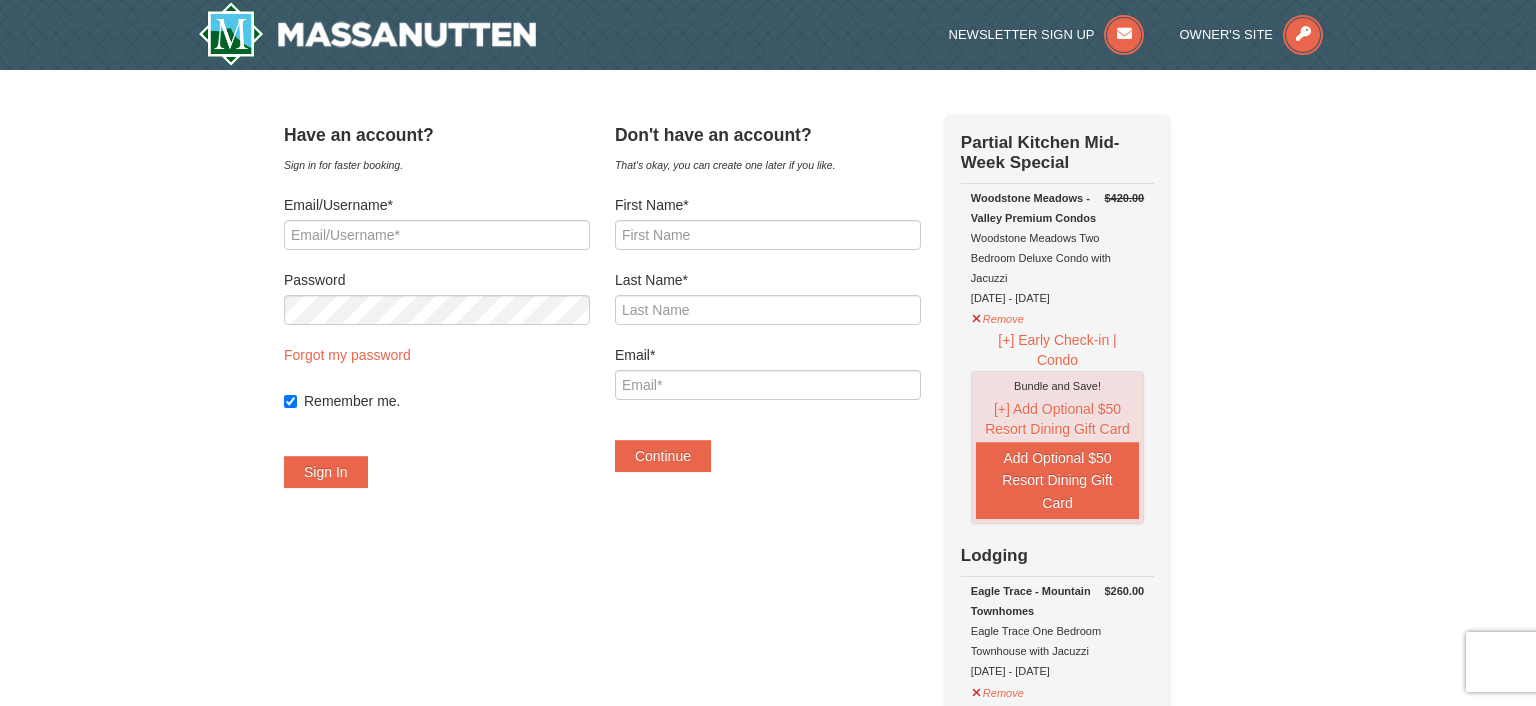 scroll, scrollTop: 0, scrollLeft: 0, axis: both 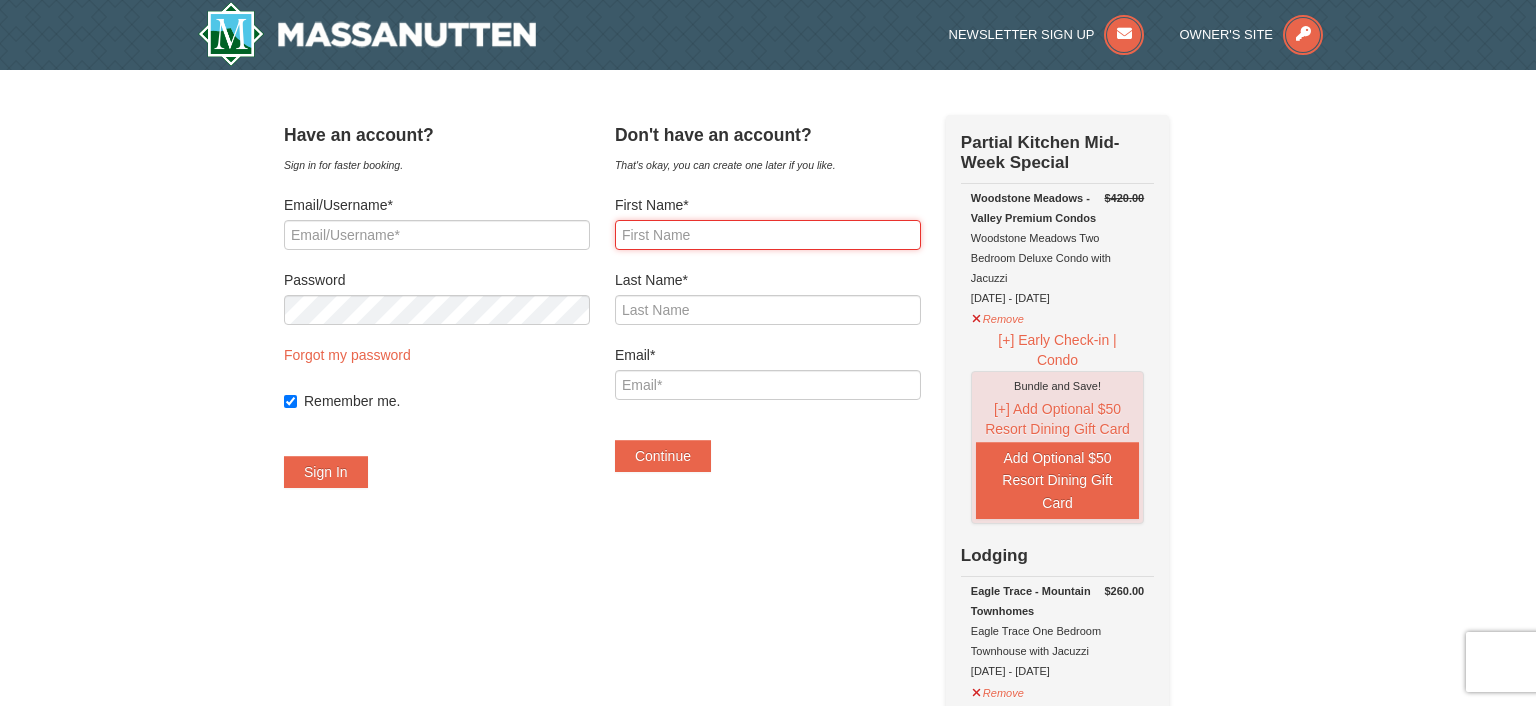 click on "First Name*" at bounding box center [768, 235] 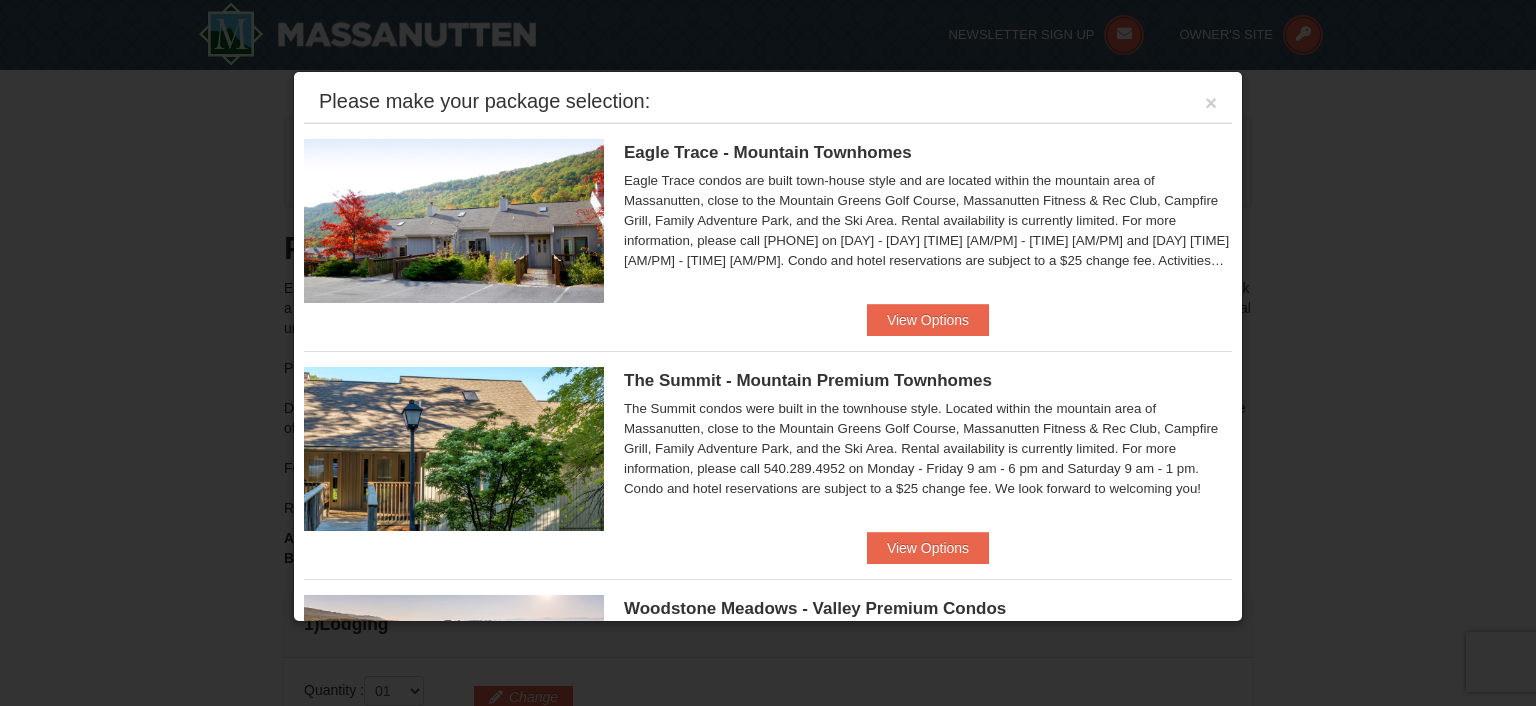 scroll, scrollTop: 670, scrollLeft: 0, axis: vertical 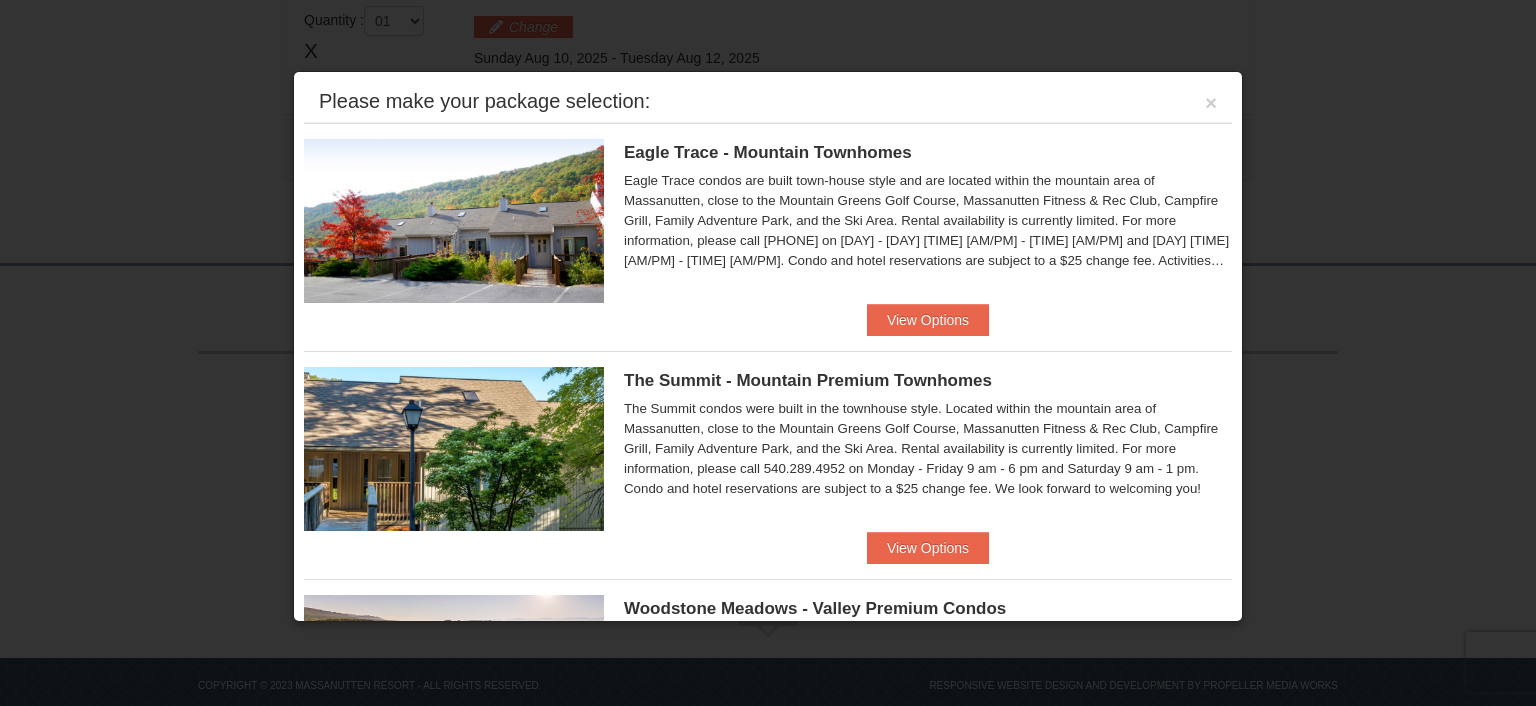 click on "Eagle Trace - [CITY] Townhomes
Eagle Trace One Bedroom Townhouse with Jacuzzi
$132.50
$152.00
Book Now" at bounding box center [768, 213] 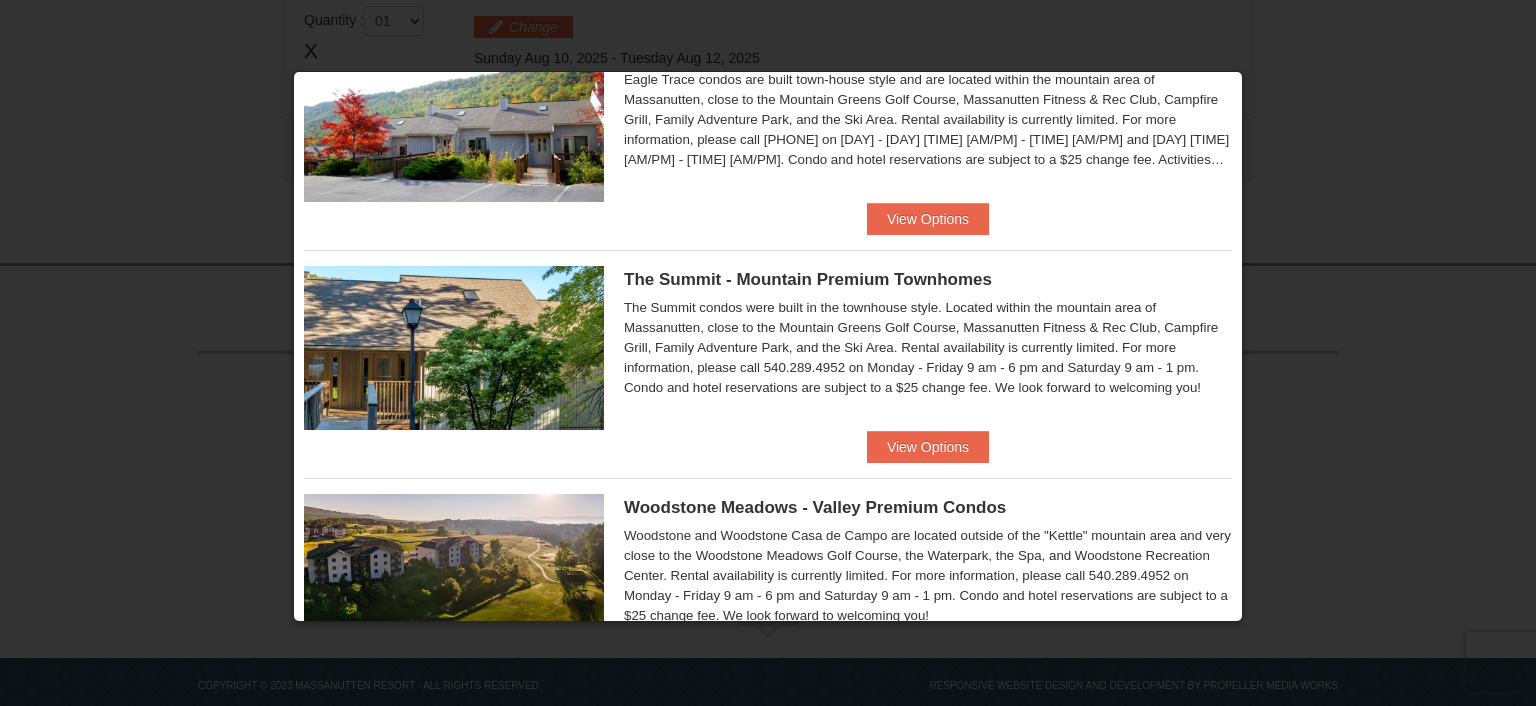 scroll, scrollTop: 216, scrollLeft: 0, axis: vertical 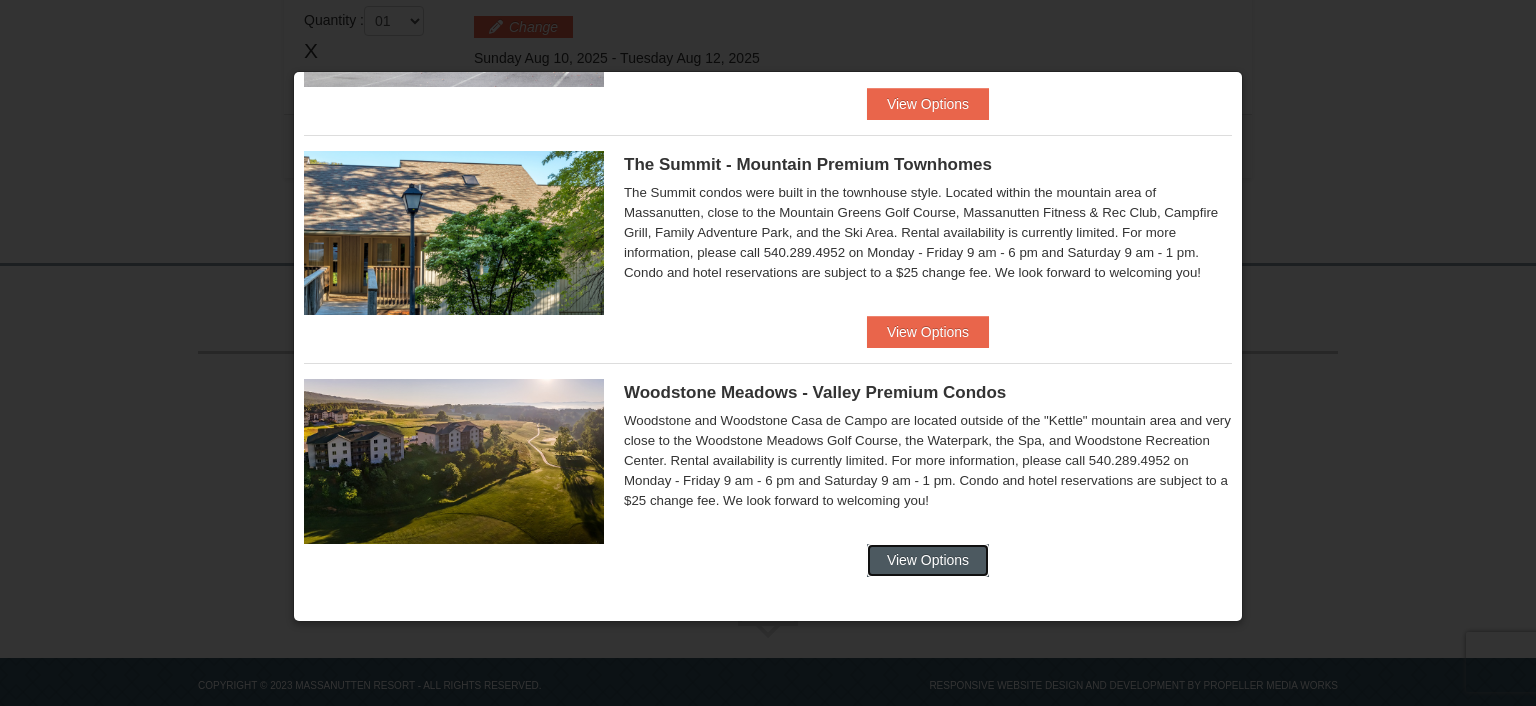 click on "View Options" at bounding box center [928, 560] 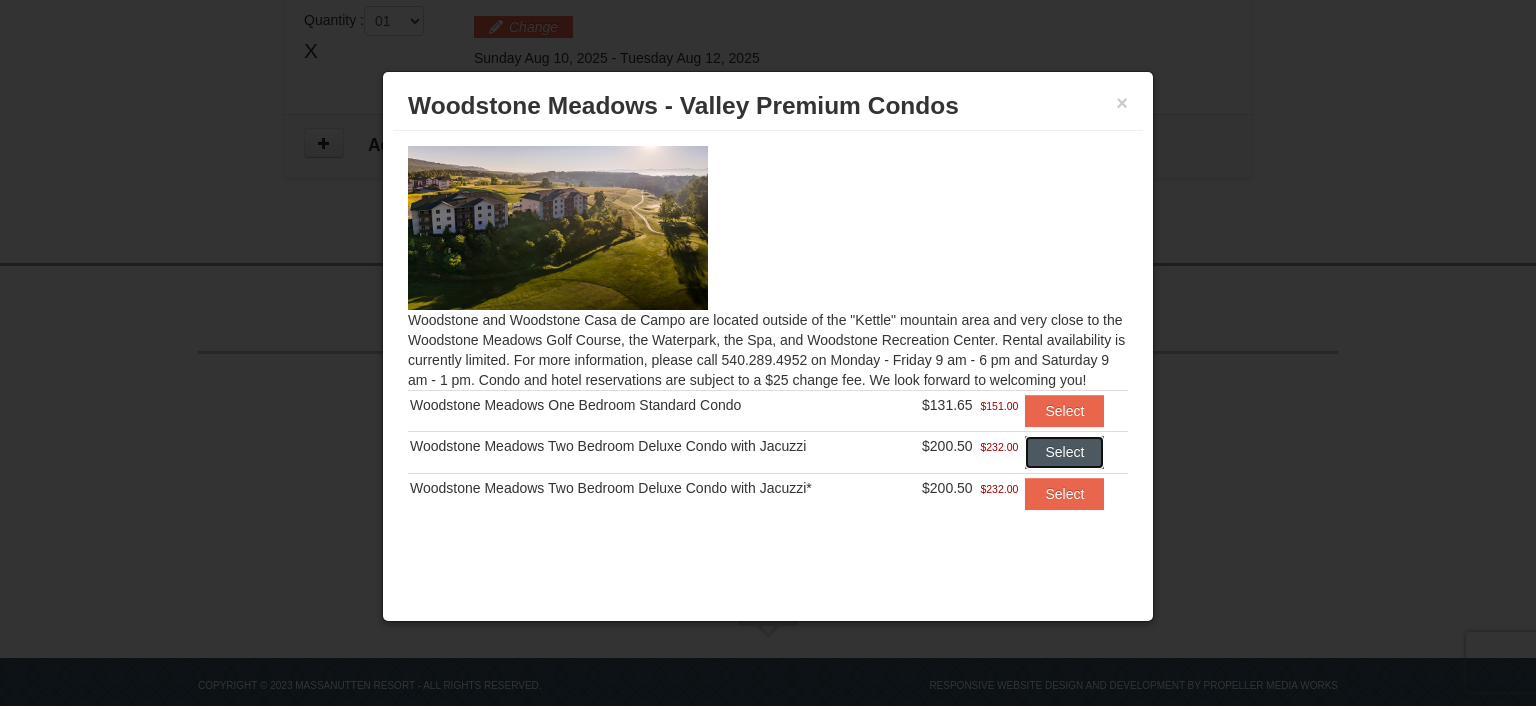 click on "Select" at bounding box center (1064, 452) 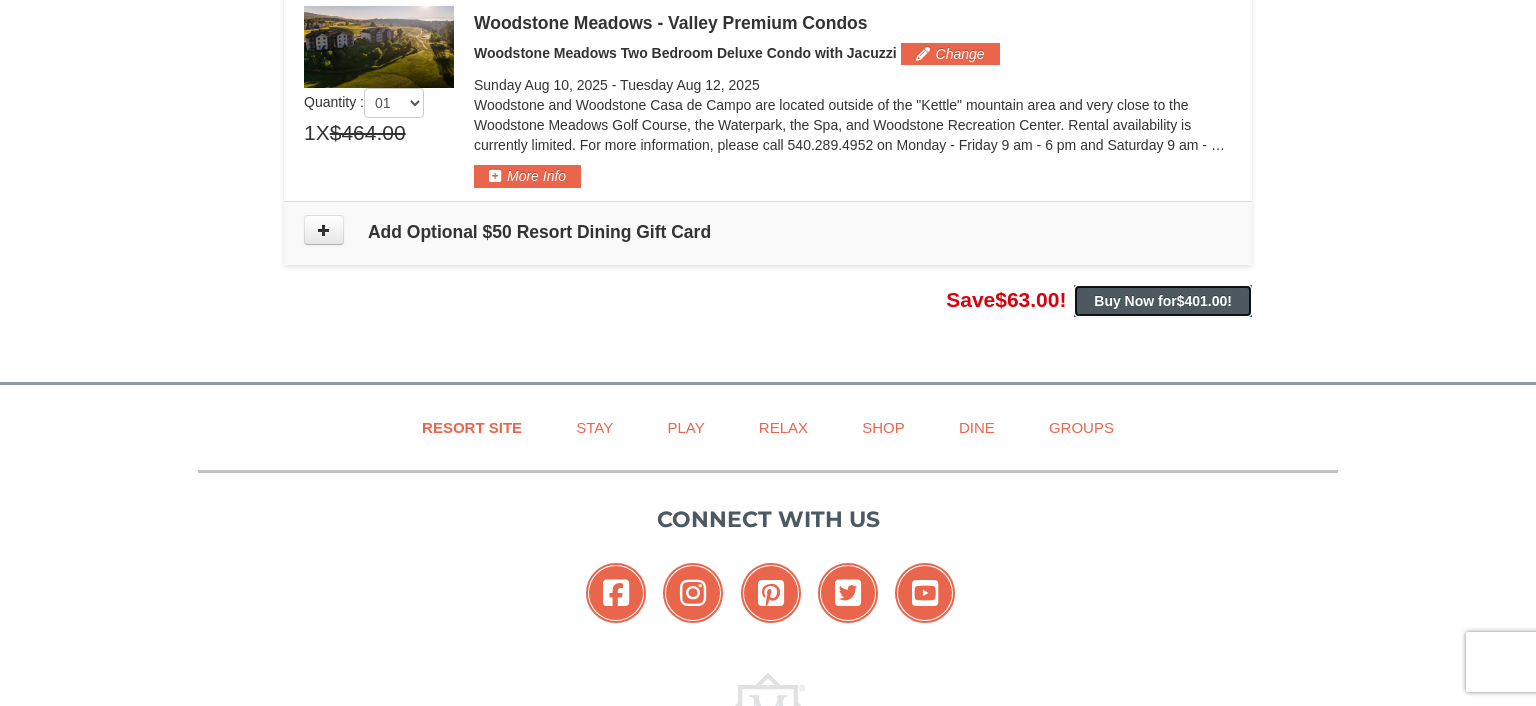 click on "$401.00" at bounding box center [1202, 301] 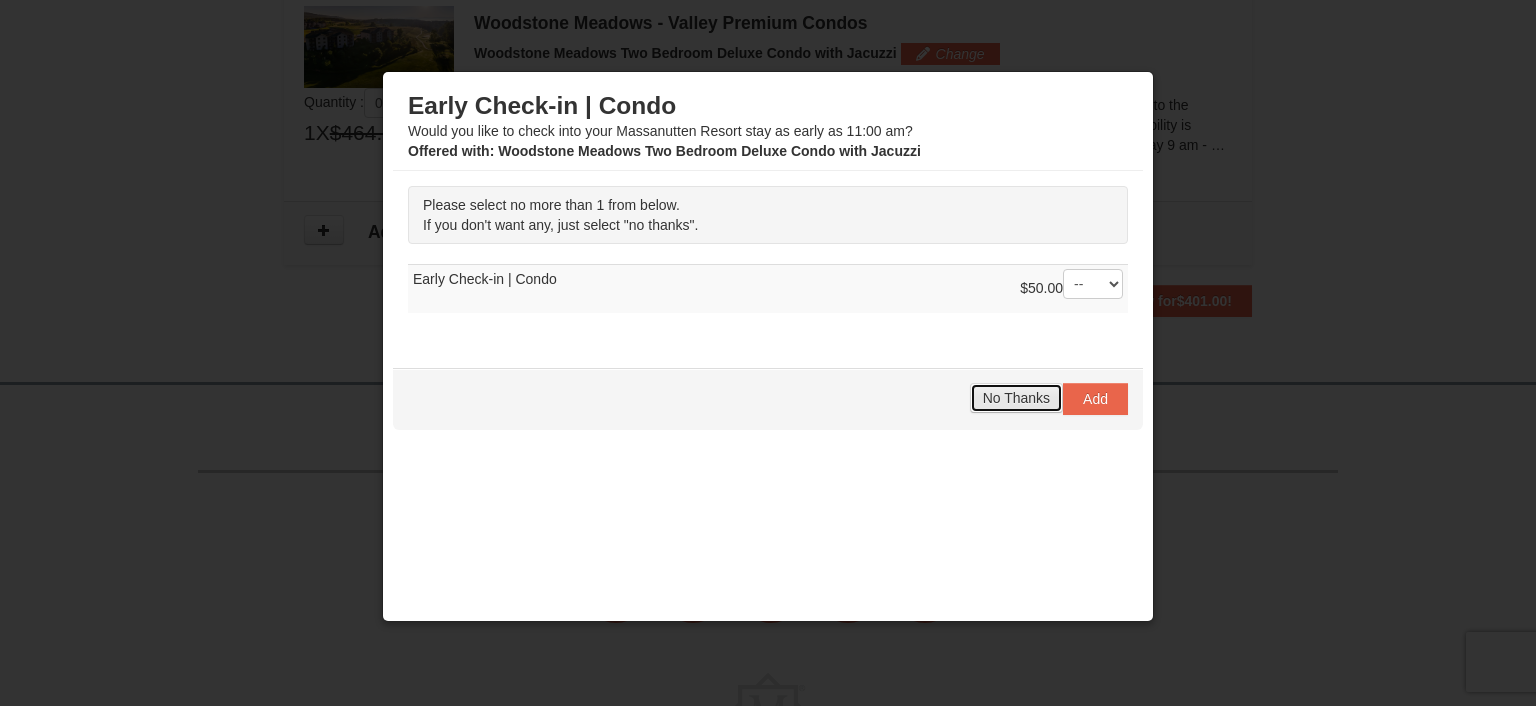 click on "No Thanks" at bounding box center [1016, 398] 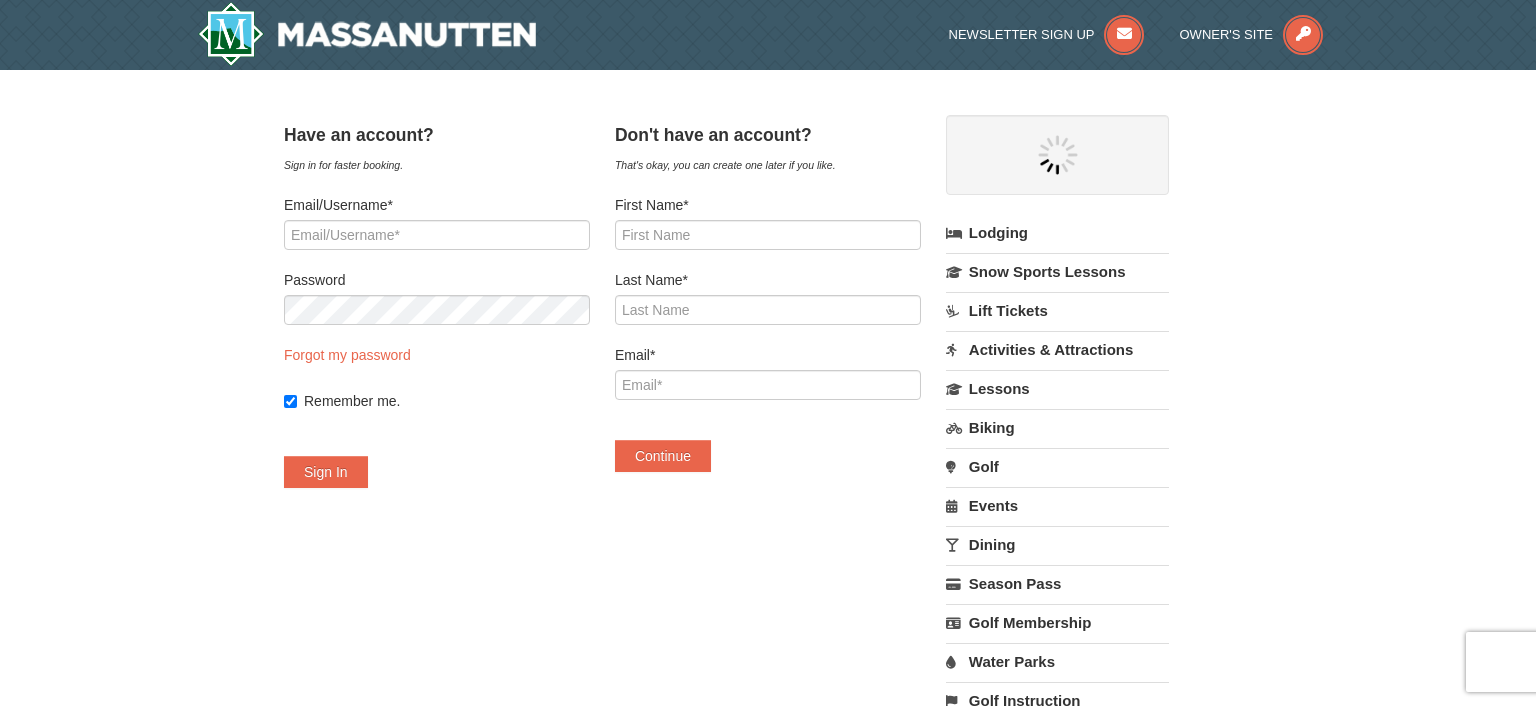 scroll, scrollTop: 0, scrollLeft: 0, axis: both 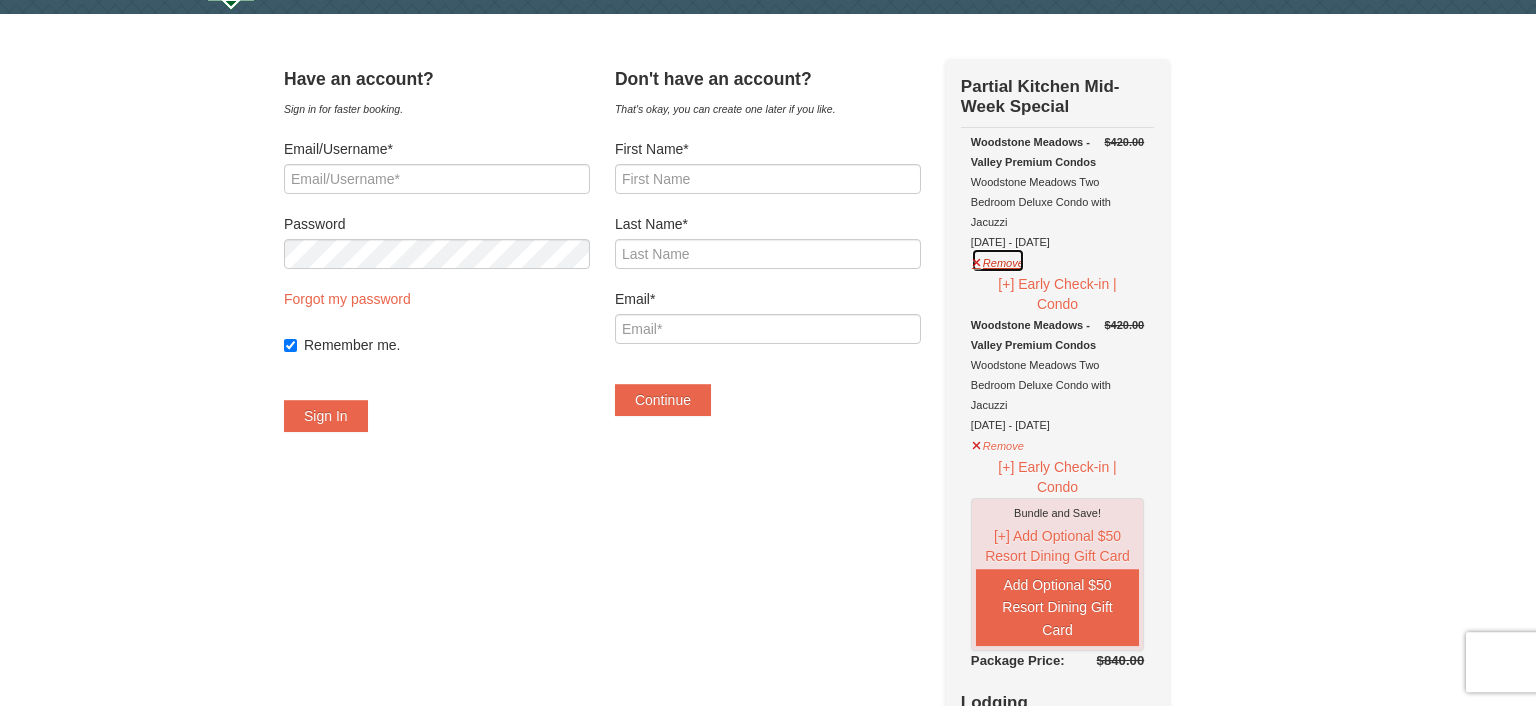 click on "Remove" at bounding box center (998, 260) 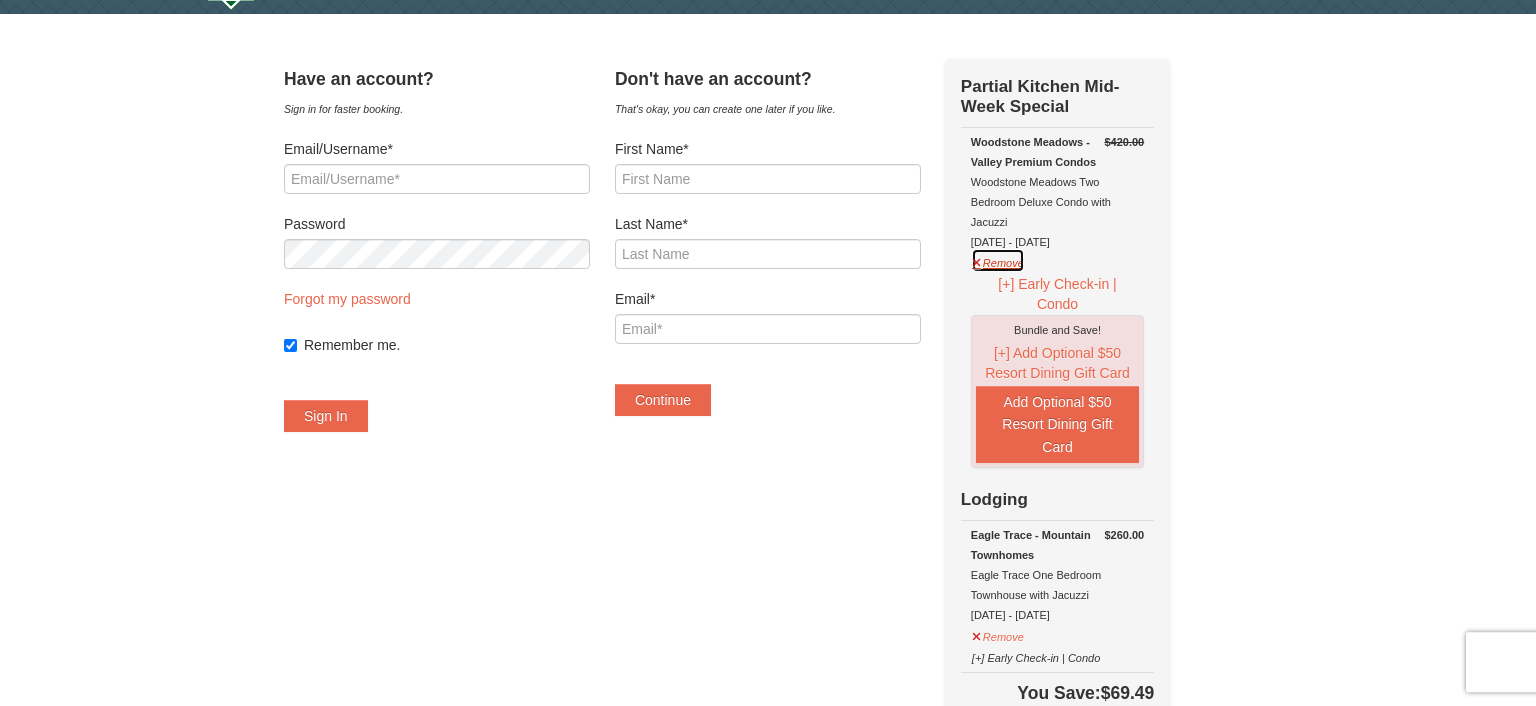 click on "Remove" at bounding box center [998, 260] 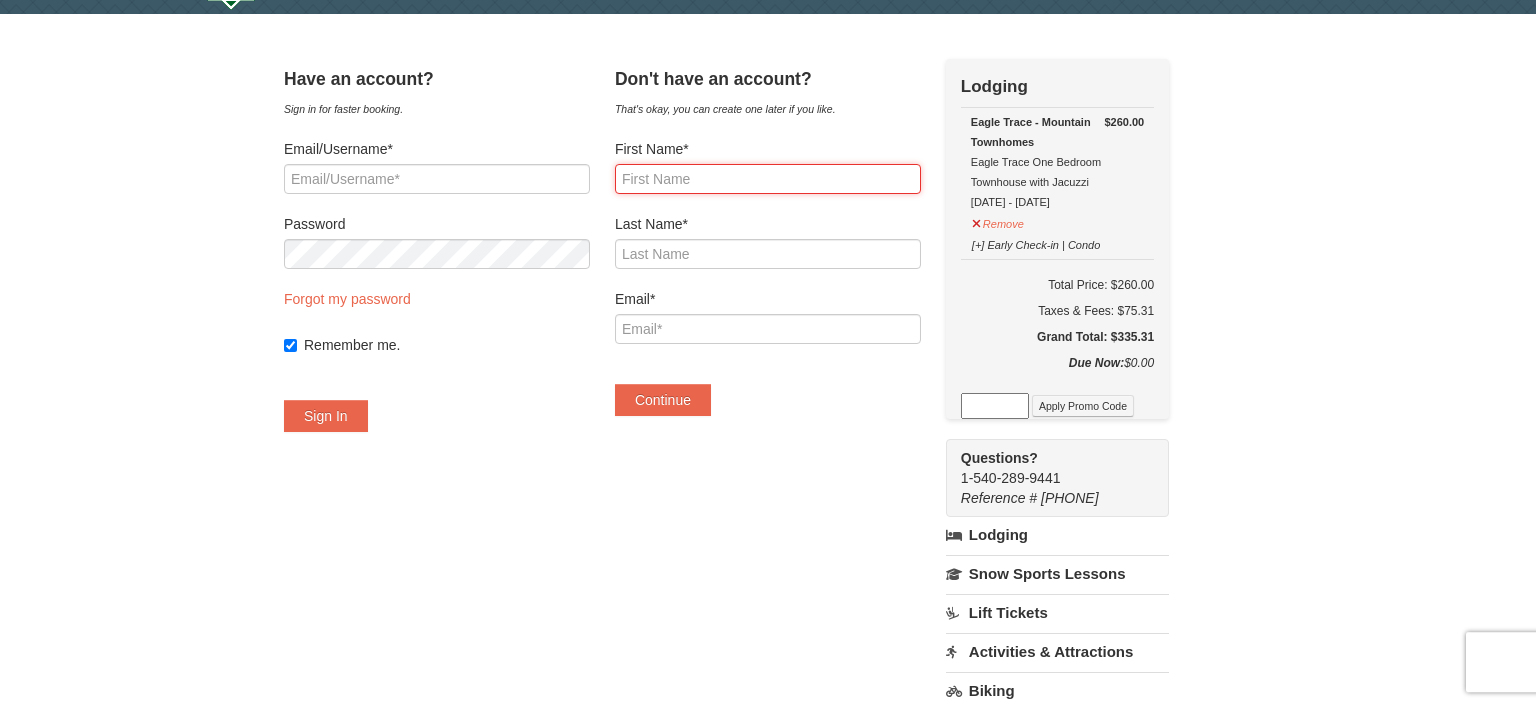 click on "First Name*" at bounding box center [768, 179] 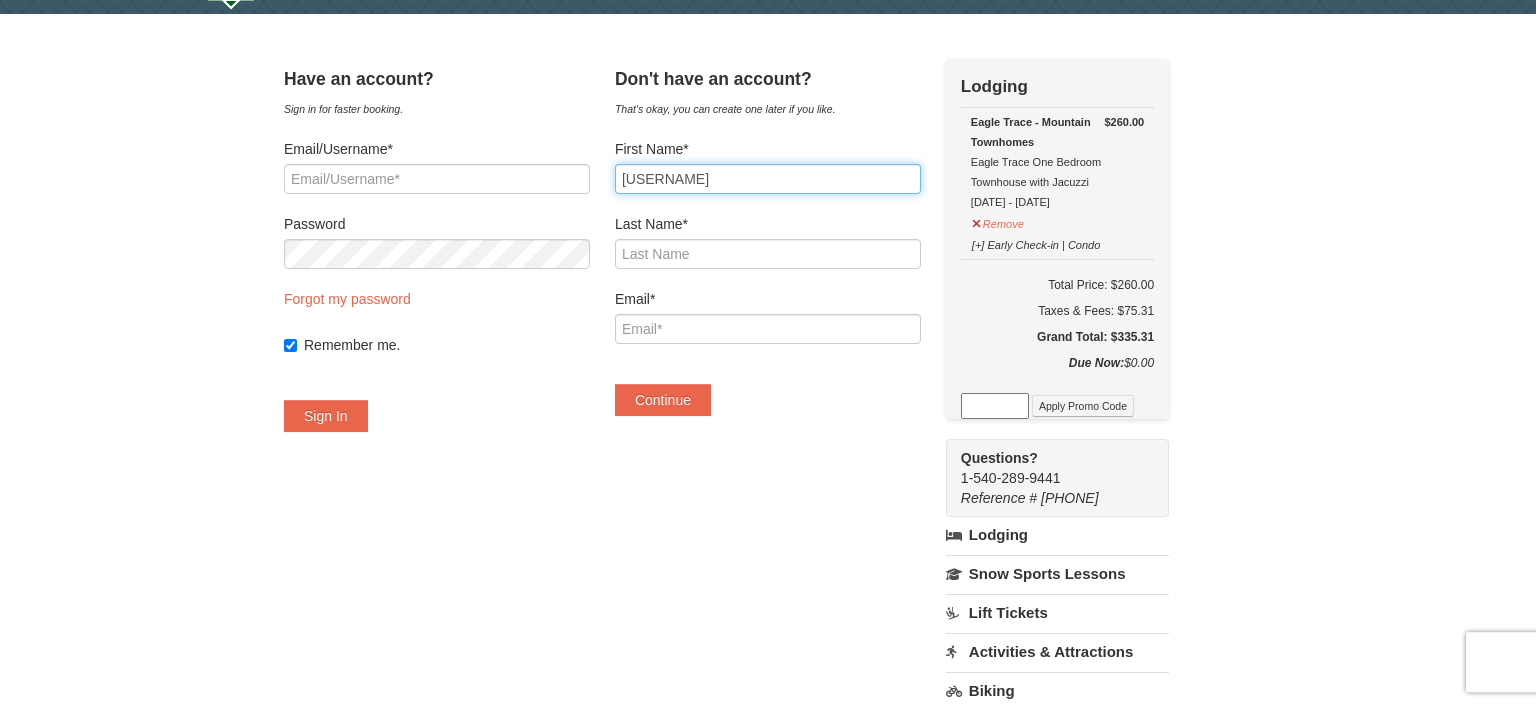 type on "Tyeshia" 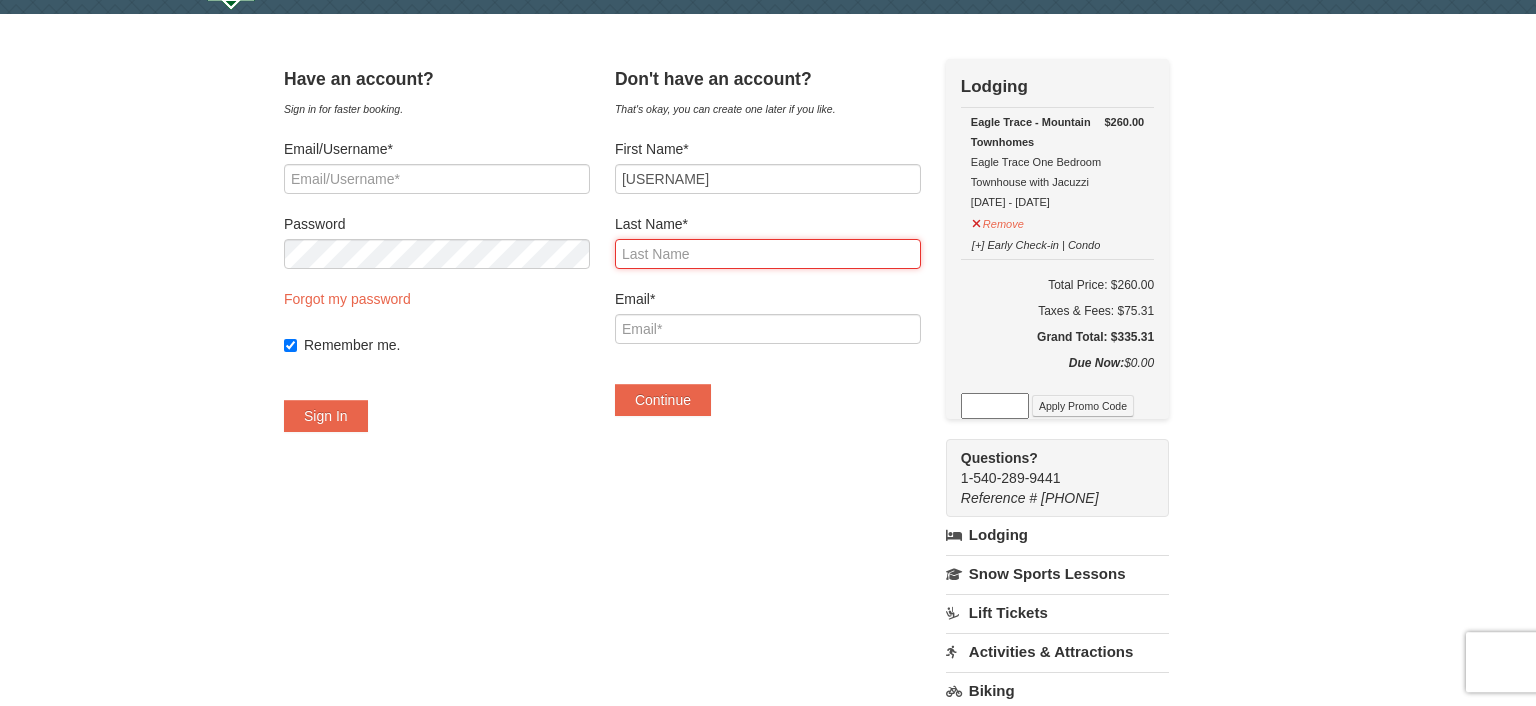 type on "Delemos" 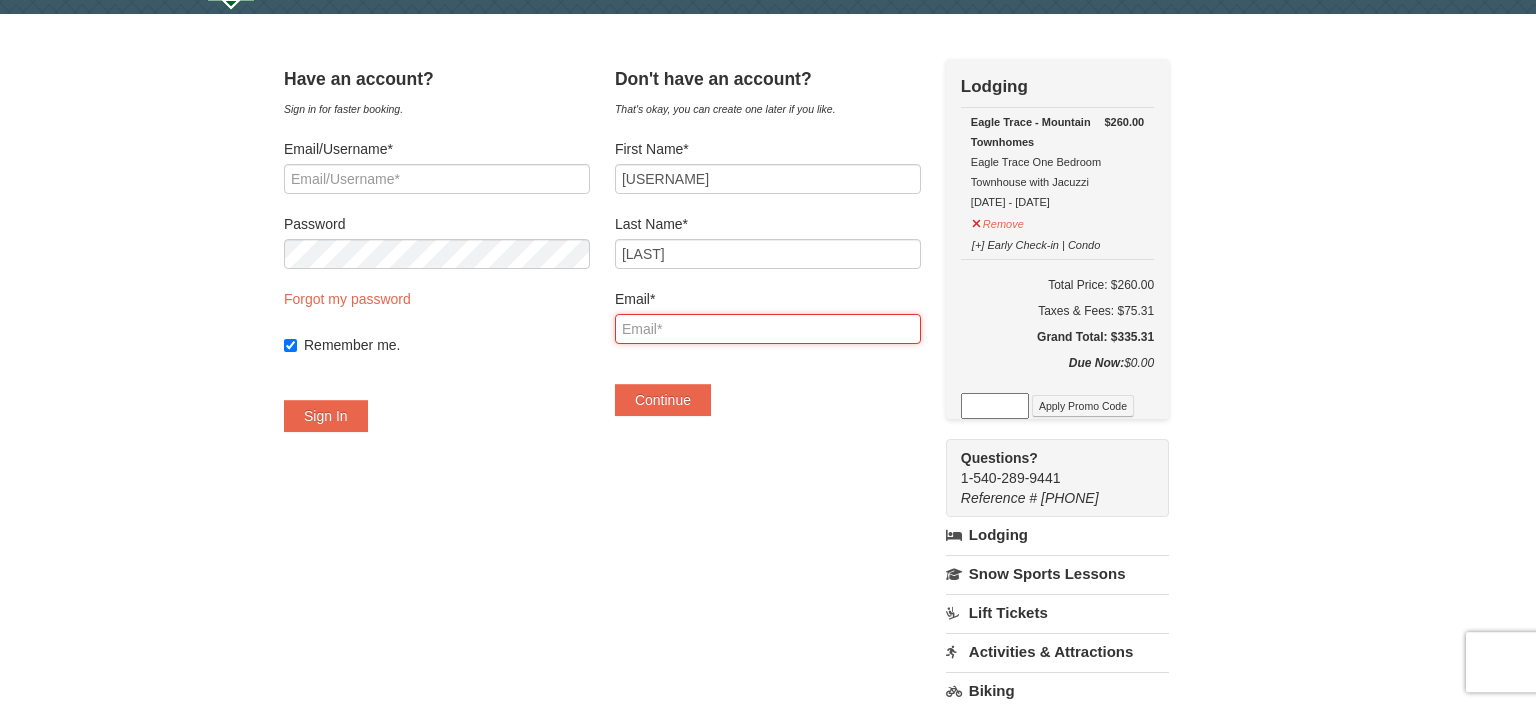 click on "Email*" at bounding box center (768, 329) 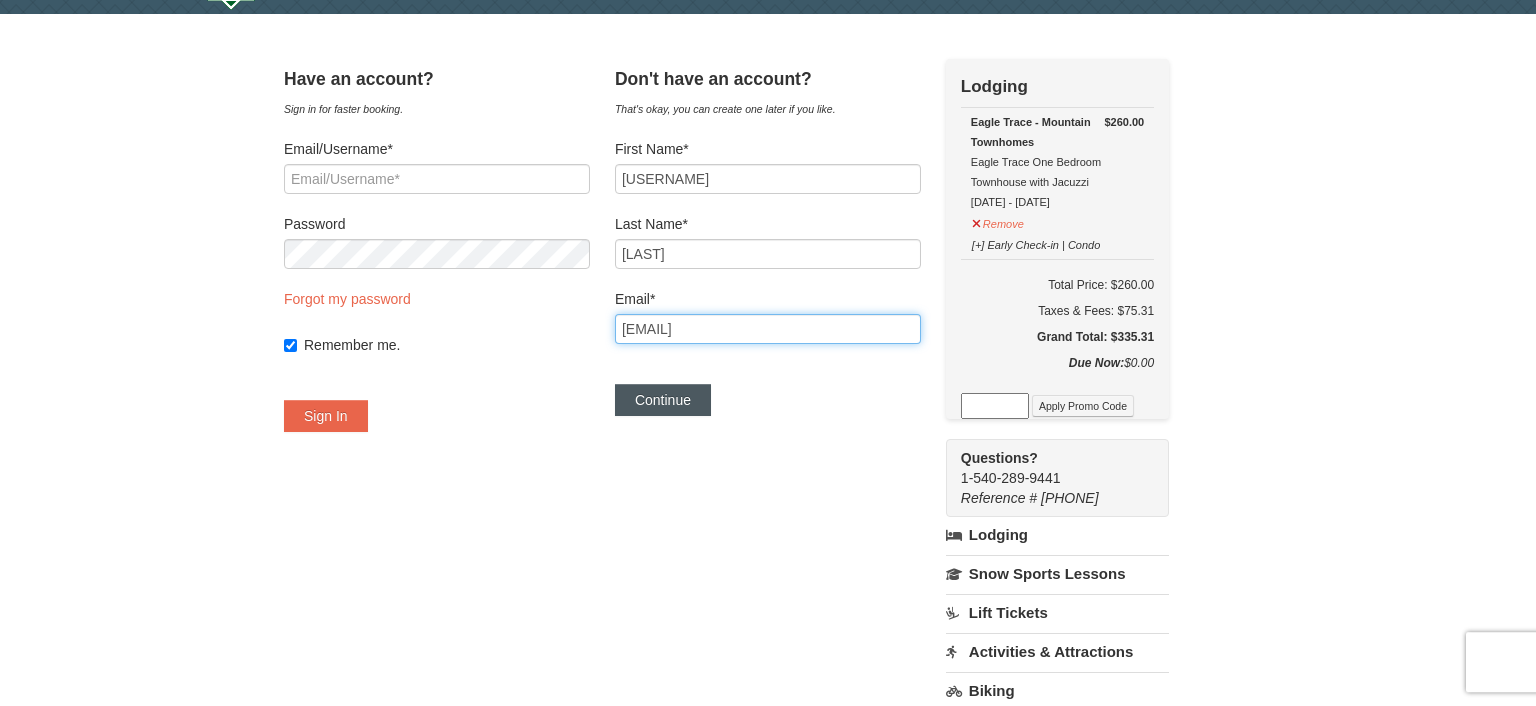 type on "[EMAIL]" 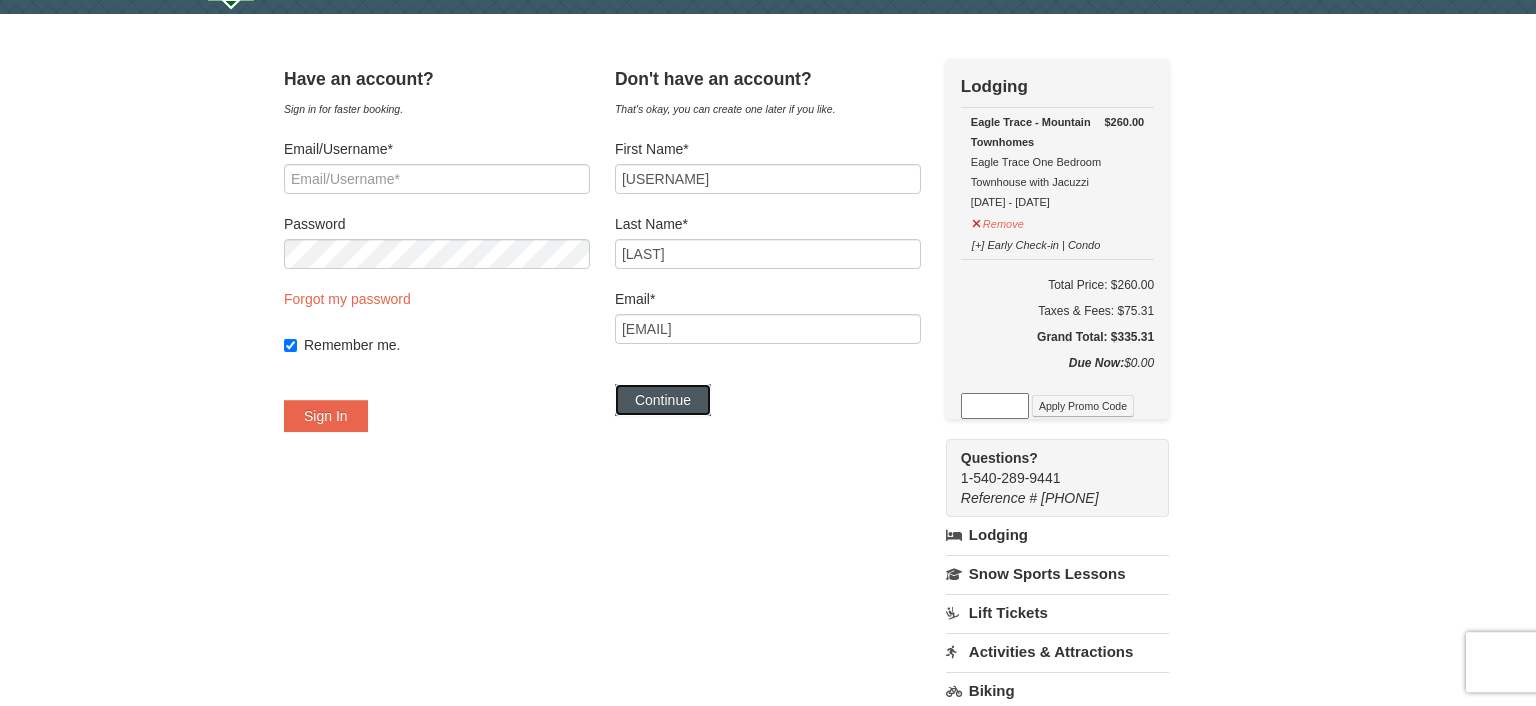 click on "Continue" at bounding box center (663, 400) 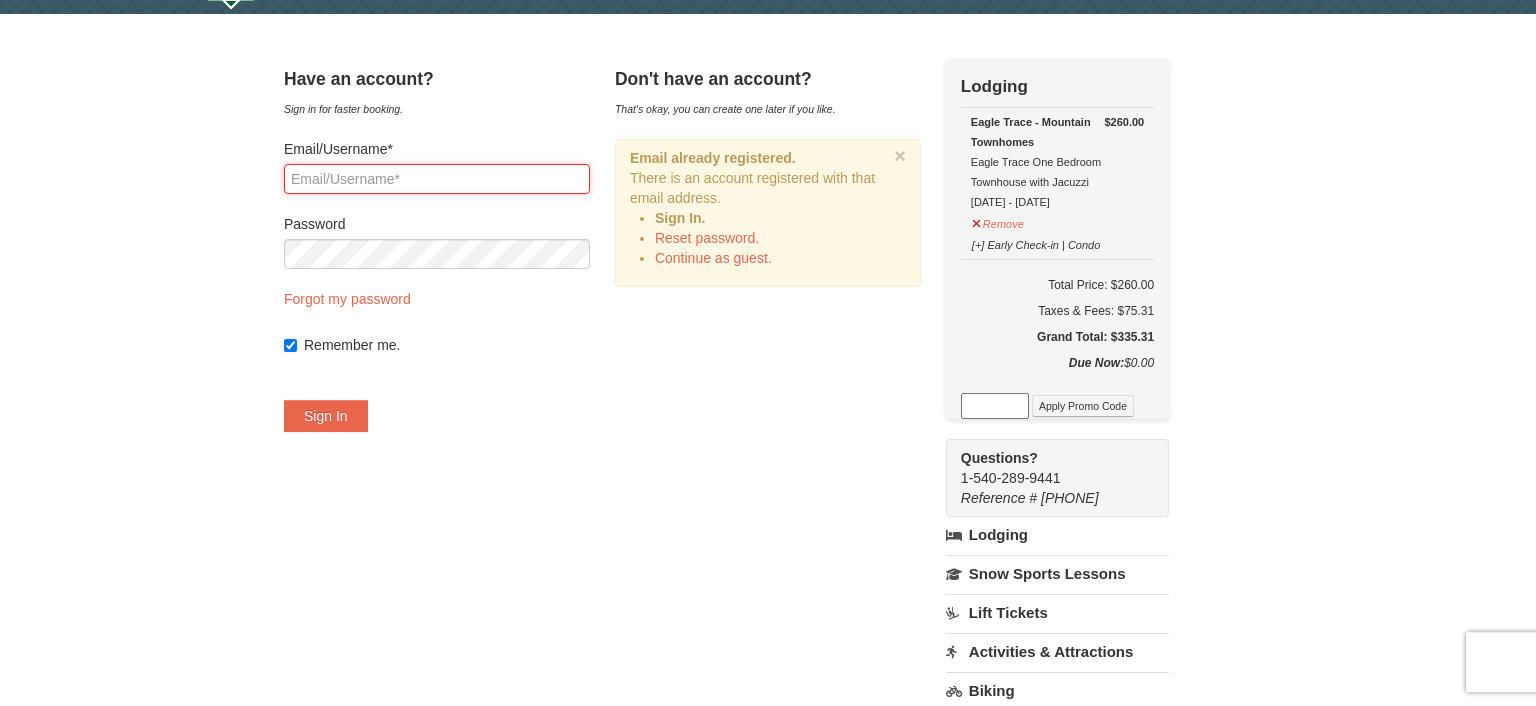 click on "Email/Username*" at bounding box center [437, 179] 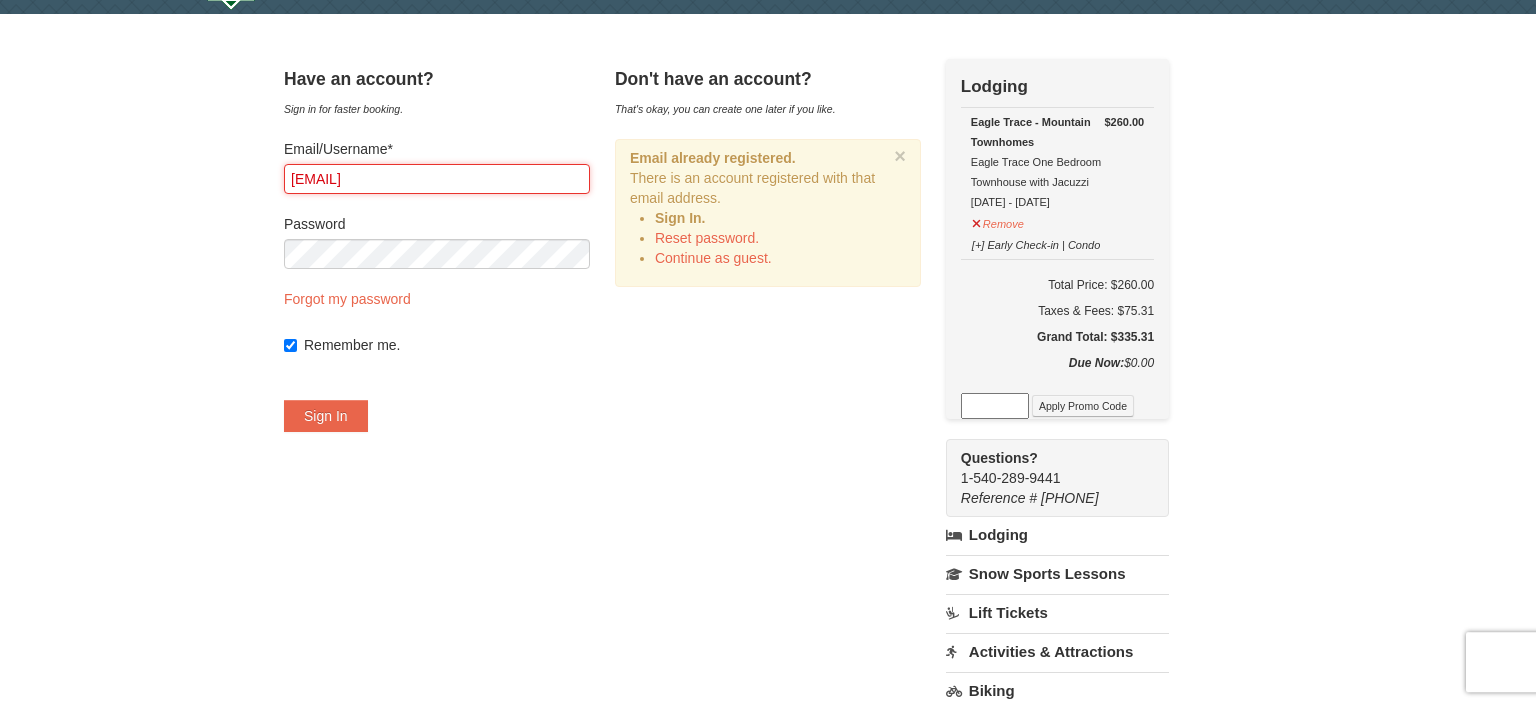 type on "[EMAIL]" 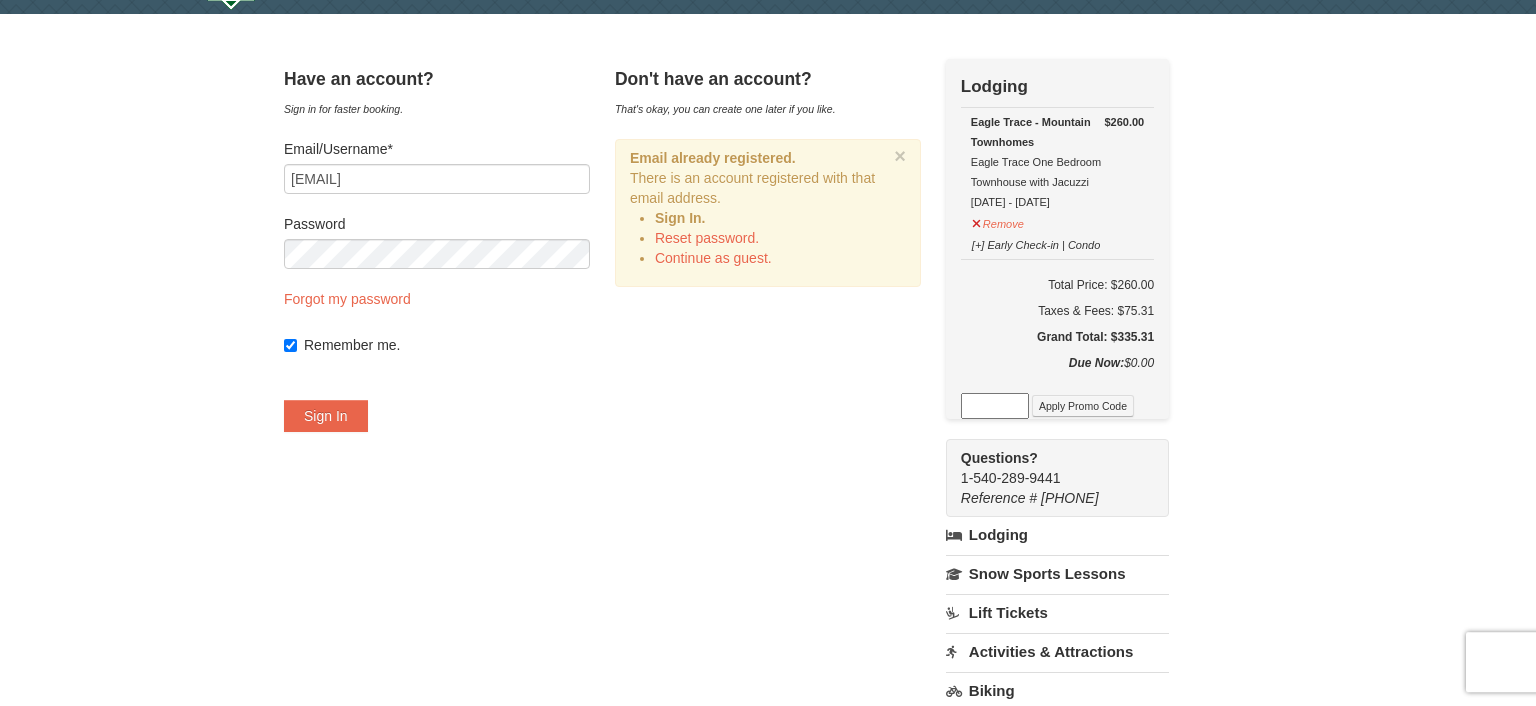 click on "Have an account?
Sign in for faster booking.
Email/Username*
tyesha062003@yahoo.com
Password
Forgot my password
Remember me.
Sign In" at bounding box center (437, 255) 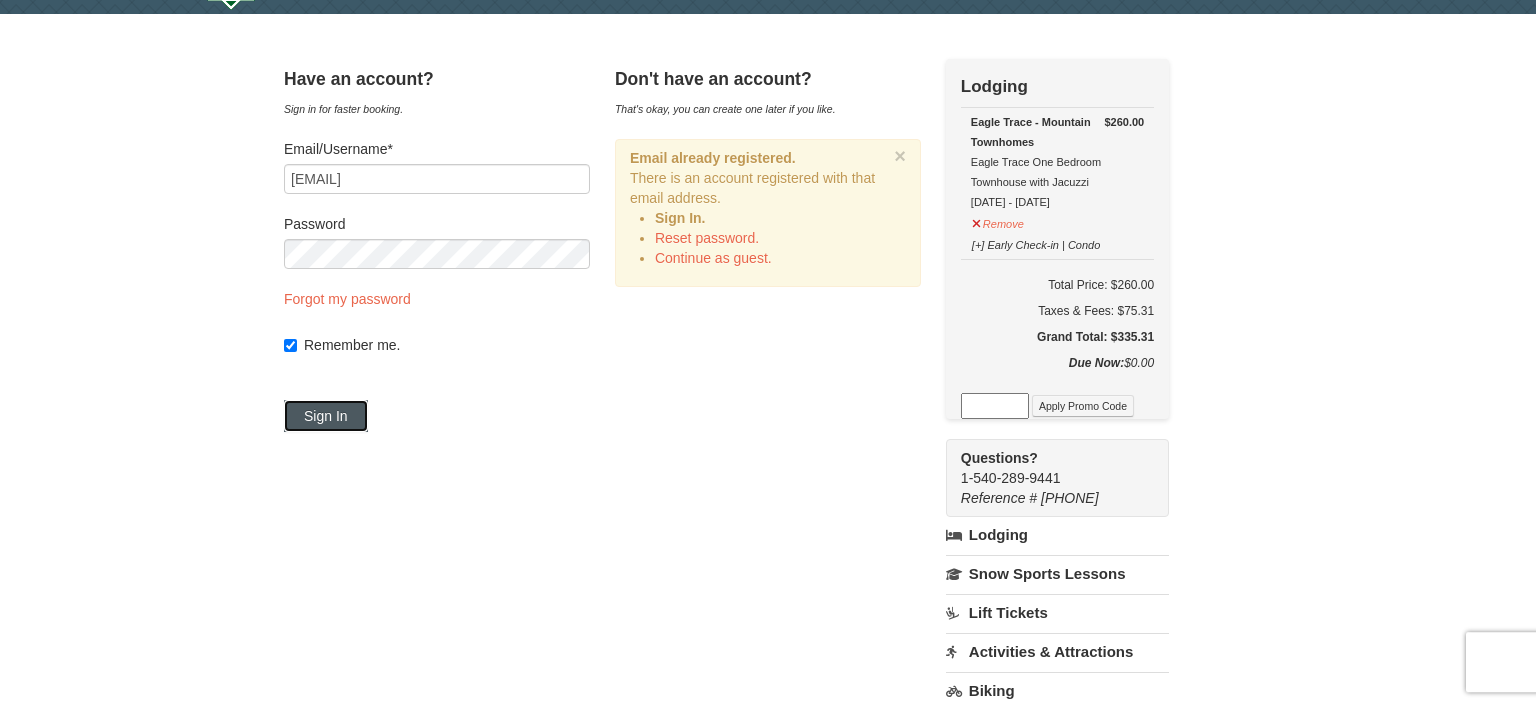 click on "Sign In" at bounding box center [326, 416] 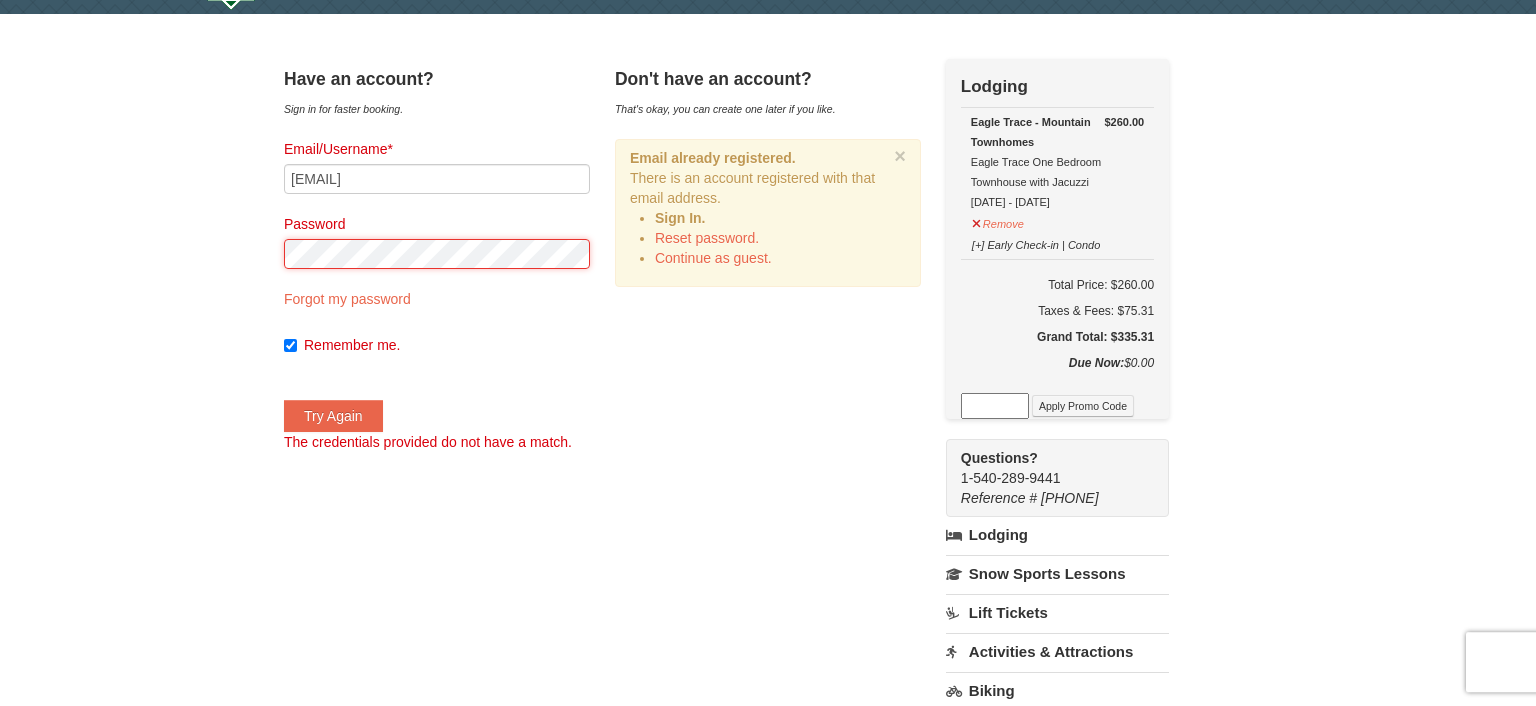click on "Try Again" at bounding box center (333, 416) 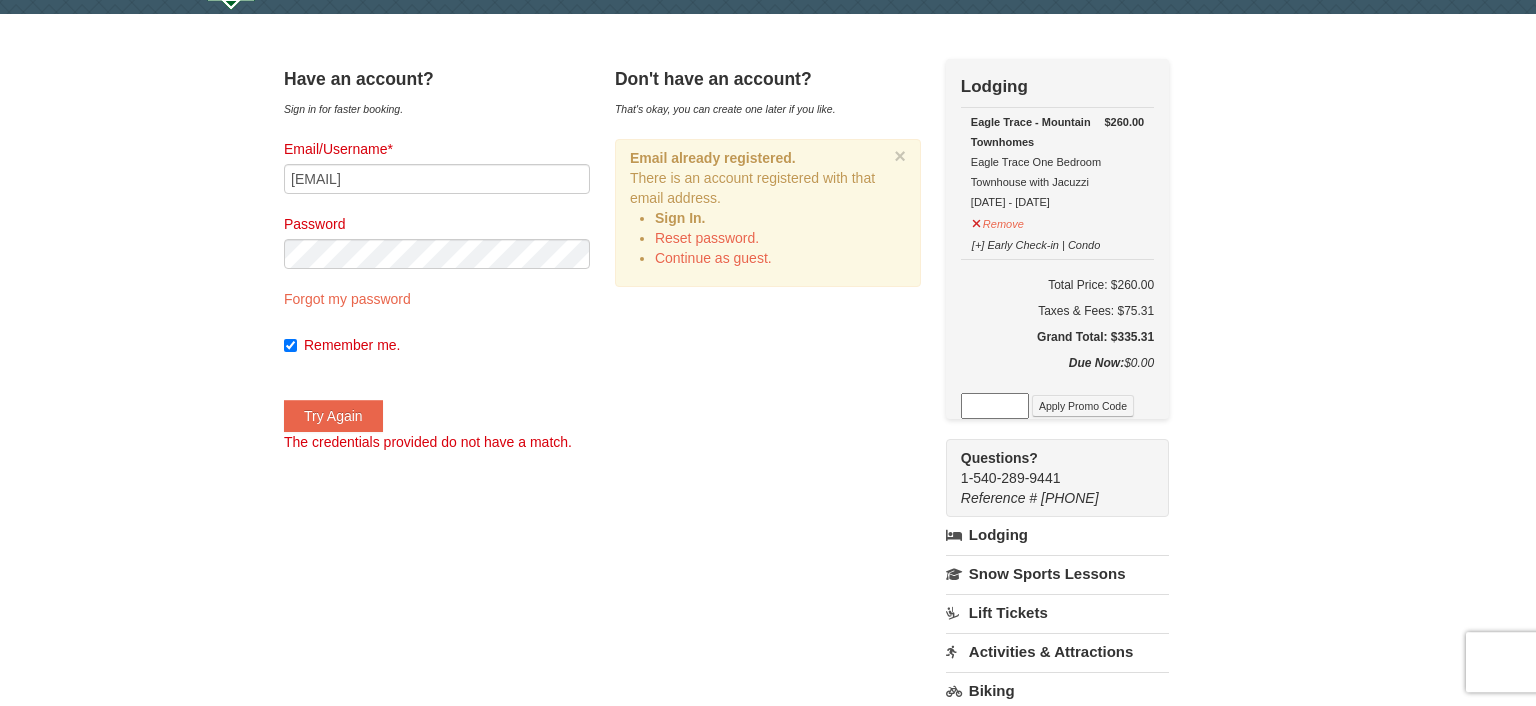 click on "Email/Username*
tyesha062003@yahoo.com
Password
Forgot my password
Remember me.
Try Again
The credentials provided do not have a match." at bounding box center (437, 295) 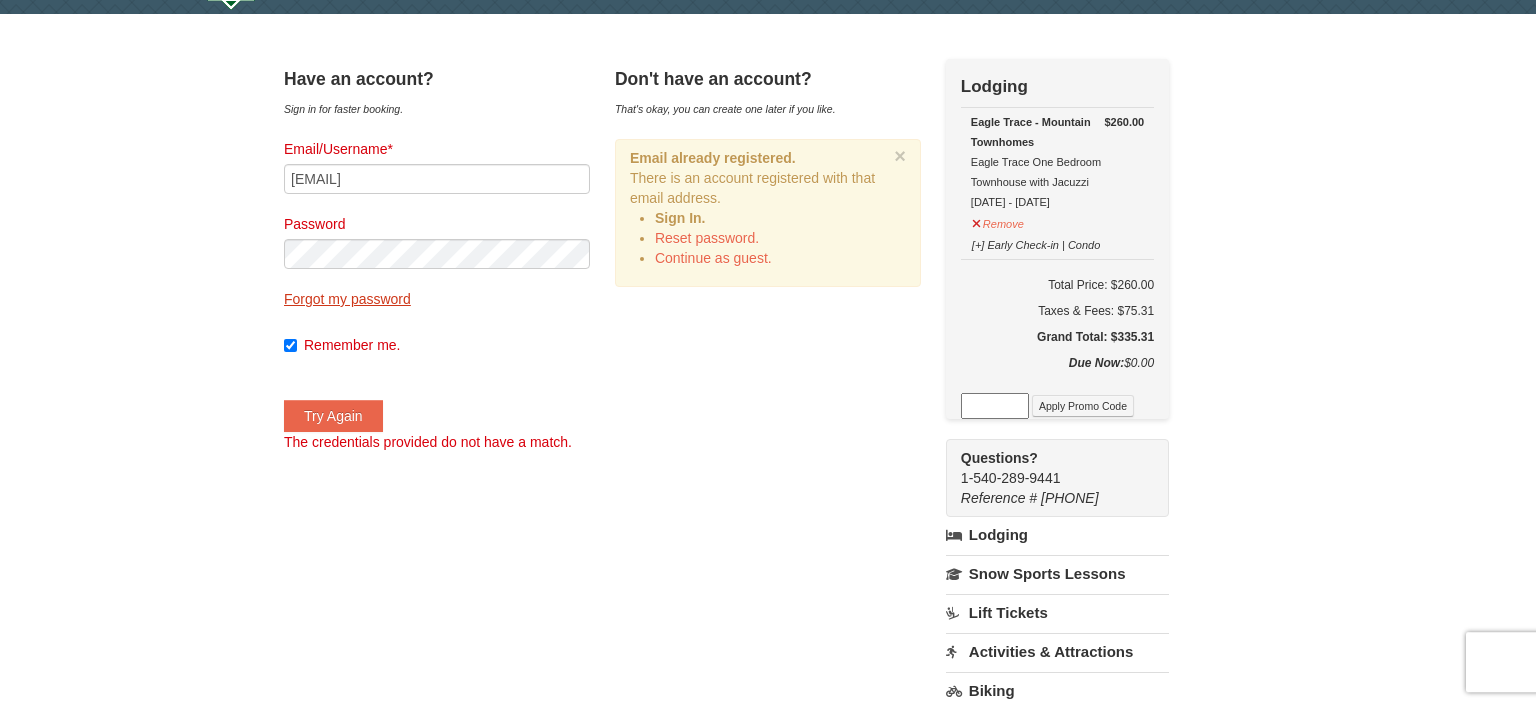 click on "Forgot my password" at bounding box center [347, 299] 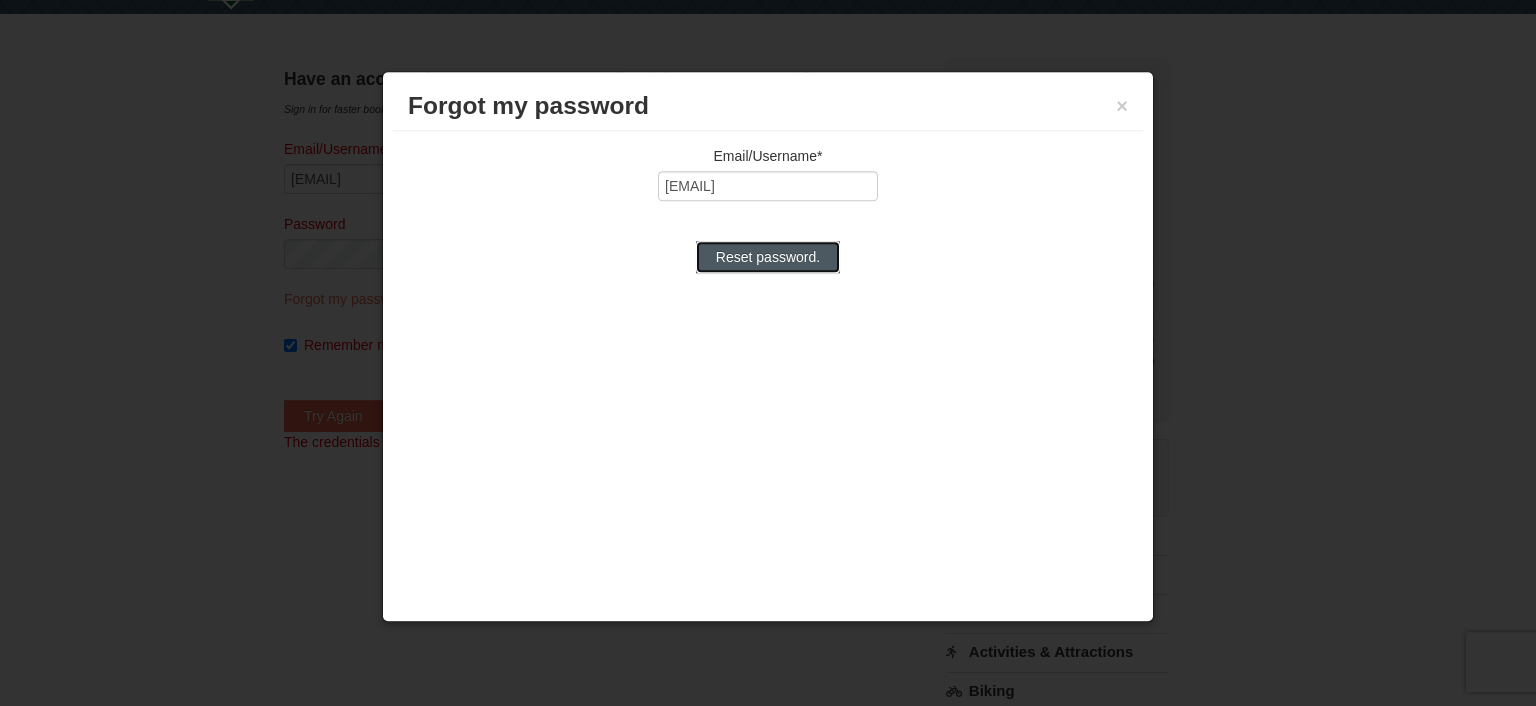 click on "Reset password." at bounding box center (768, 257) 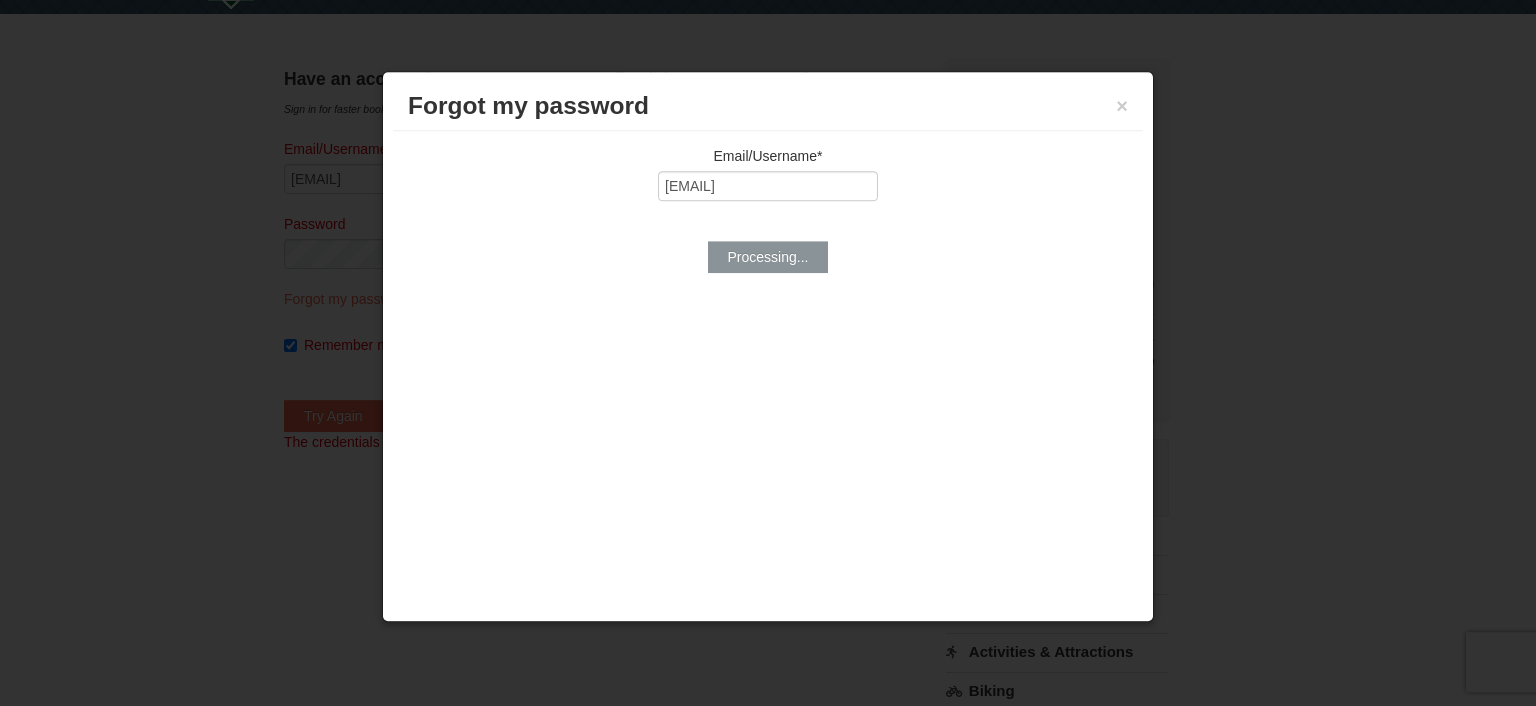 type on "[EMAIL]" 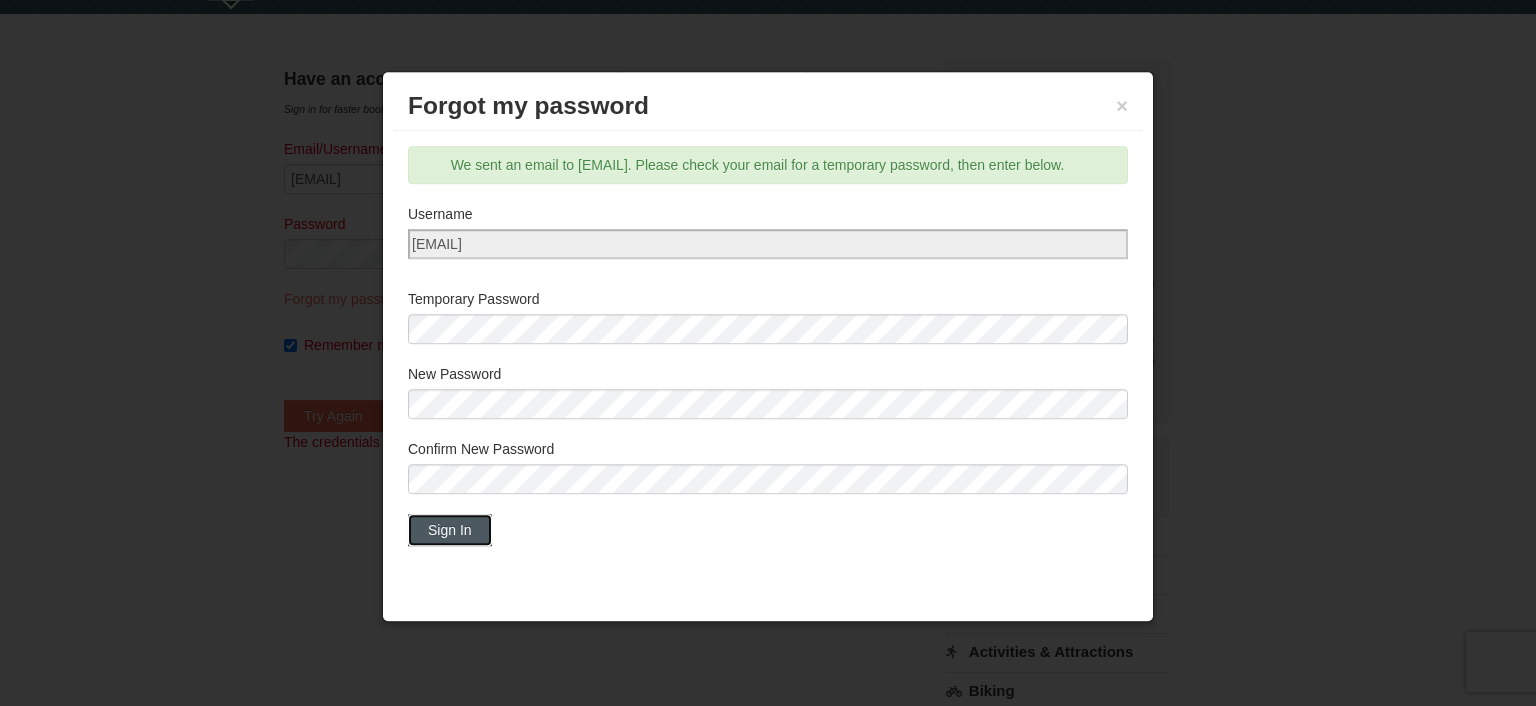 click on "Sign In" at bounding box center (450, 530) 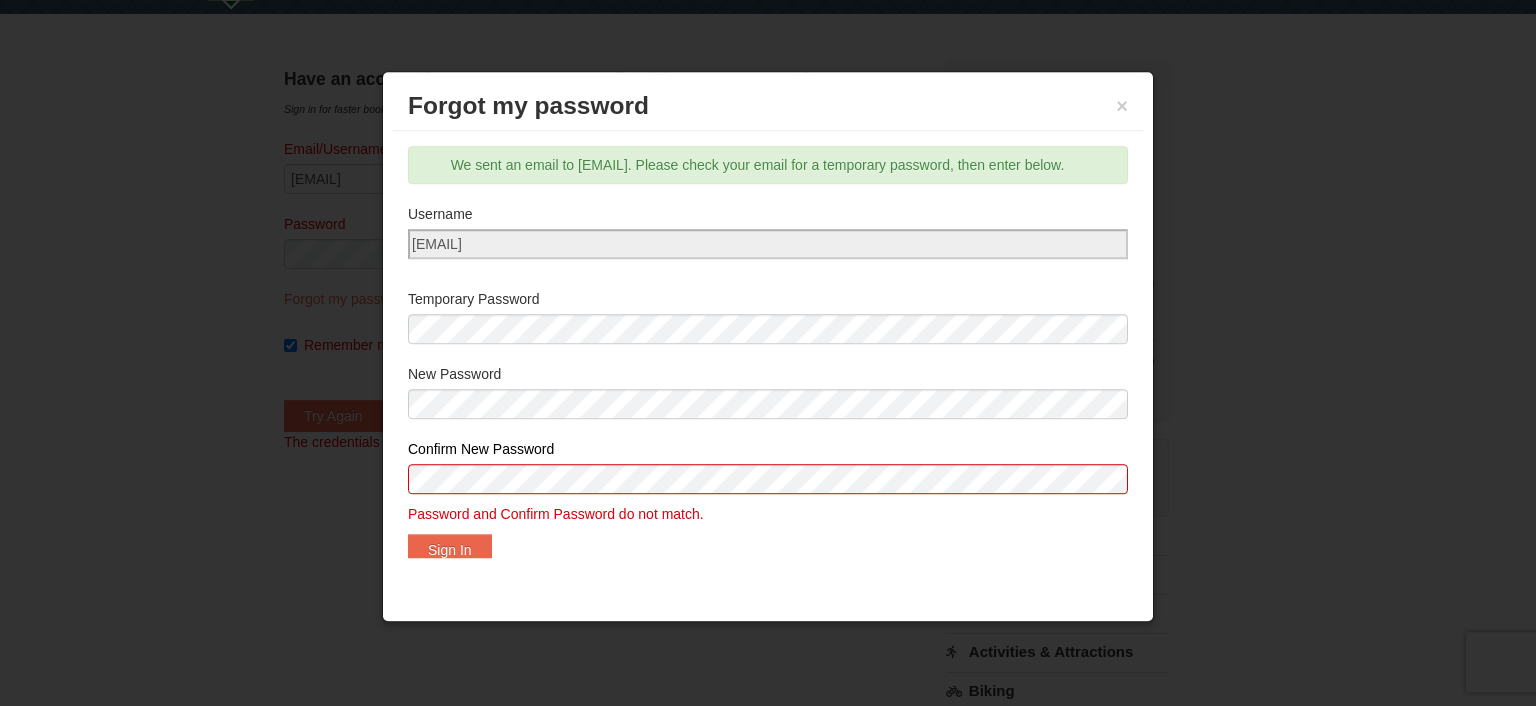 scroll, scrollTop: 43, scrollLeft: 0, axis: vertical 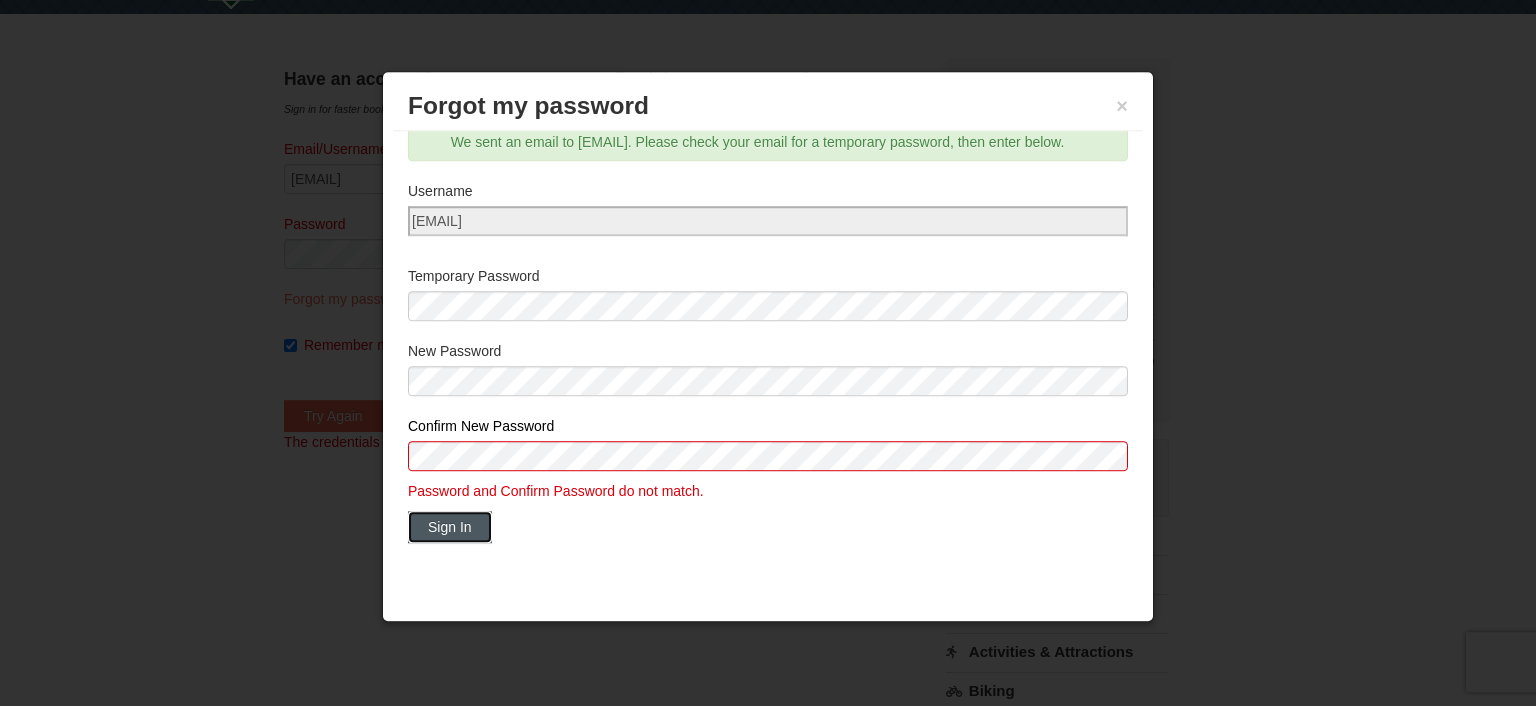 click on "Sign In" at bounding box center (450, 527) 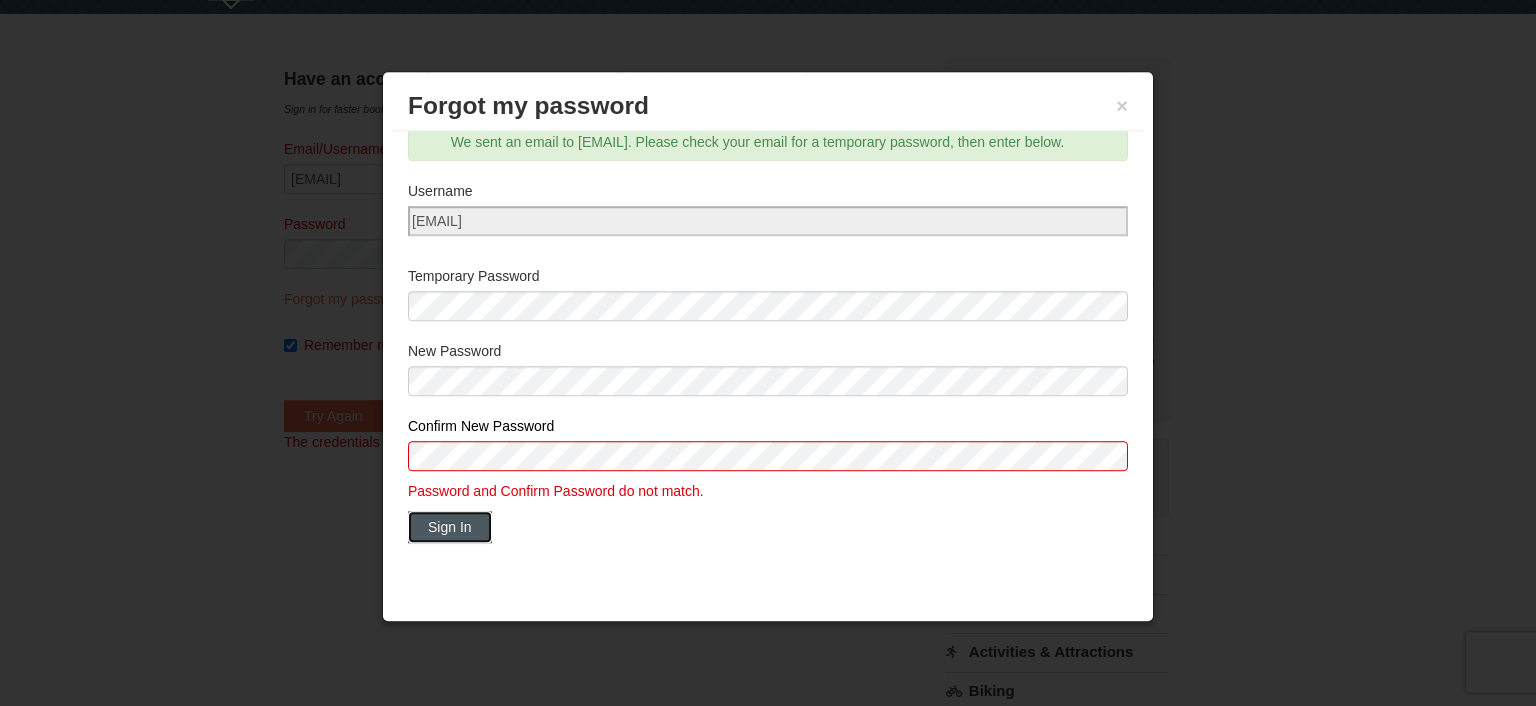 click on "Sign In" at bounding box center [450, 527] 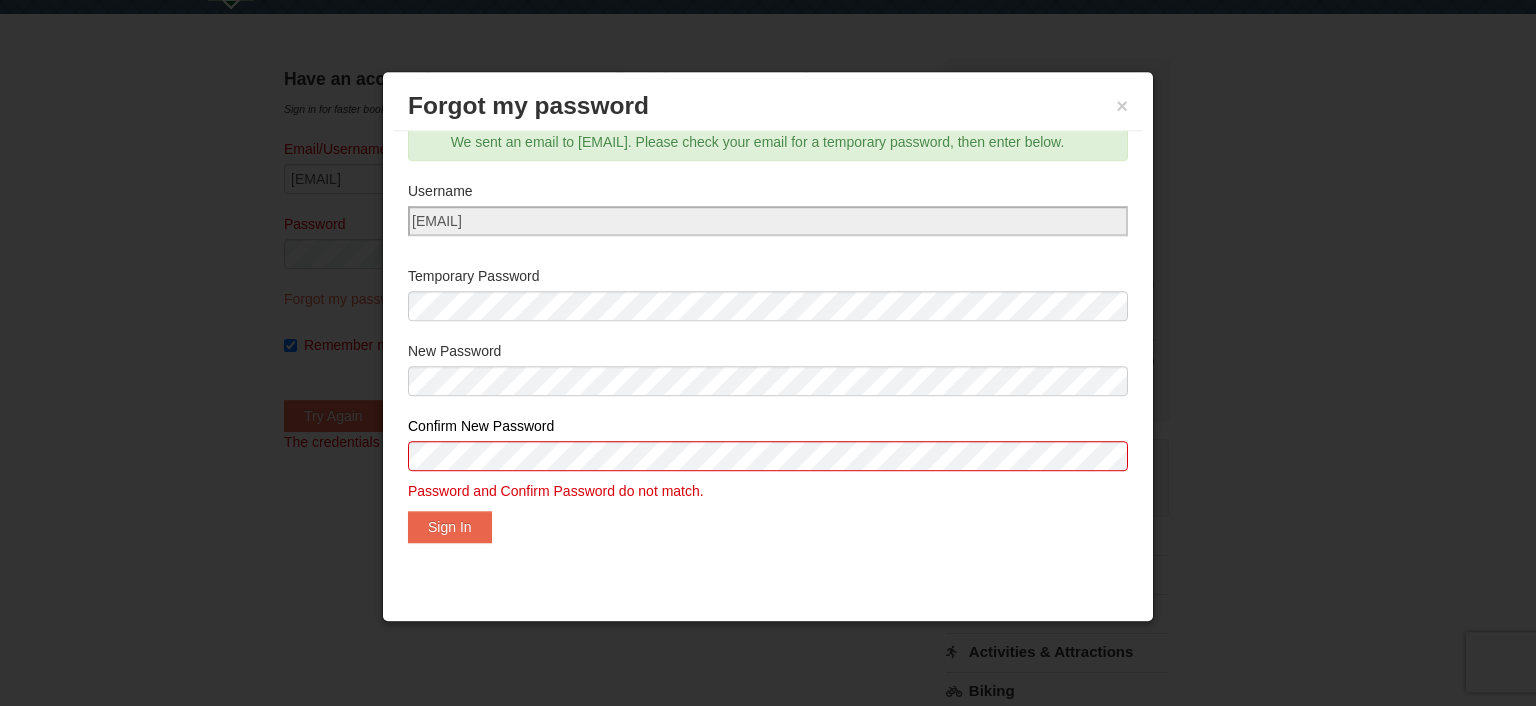 scroll, scrollTop: 0, scrollLeft: 0, axis: both 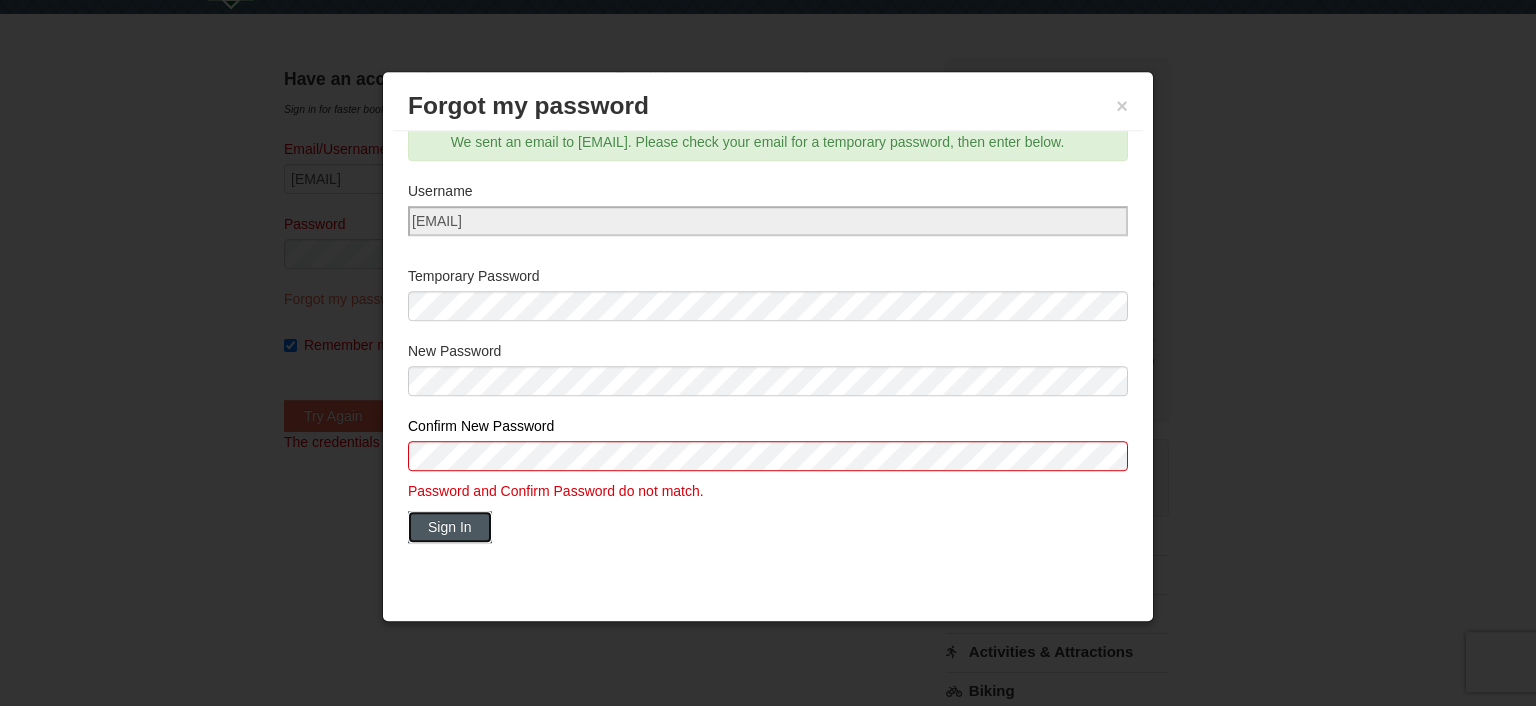 click on "Sign In" at bounding box center (450, 527) 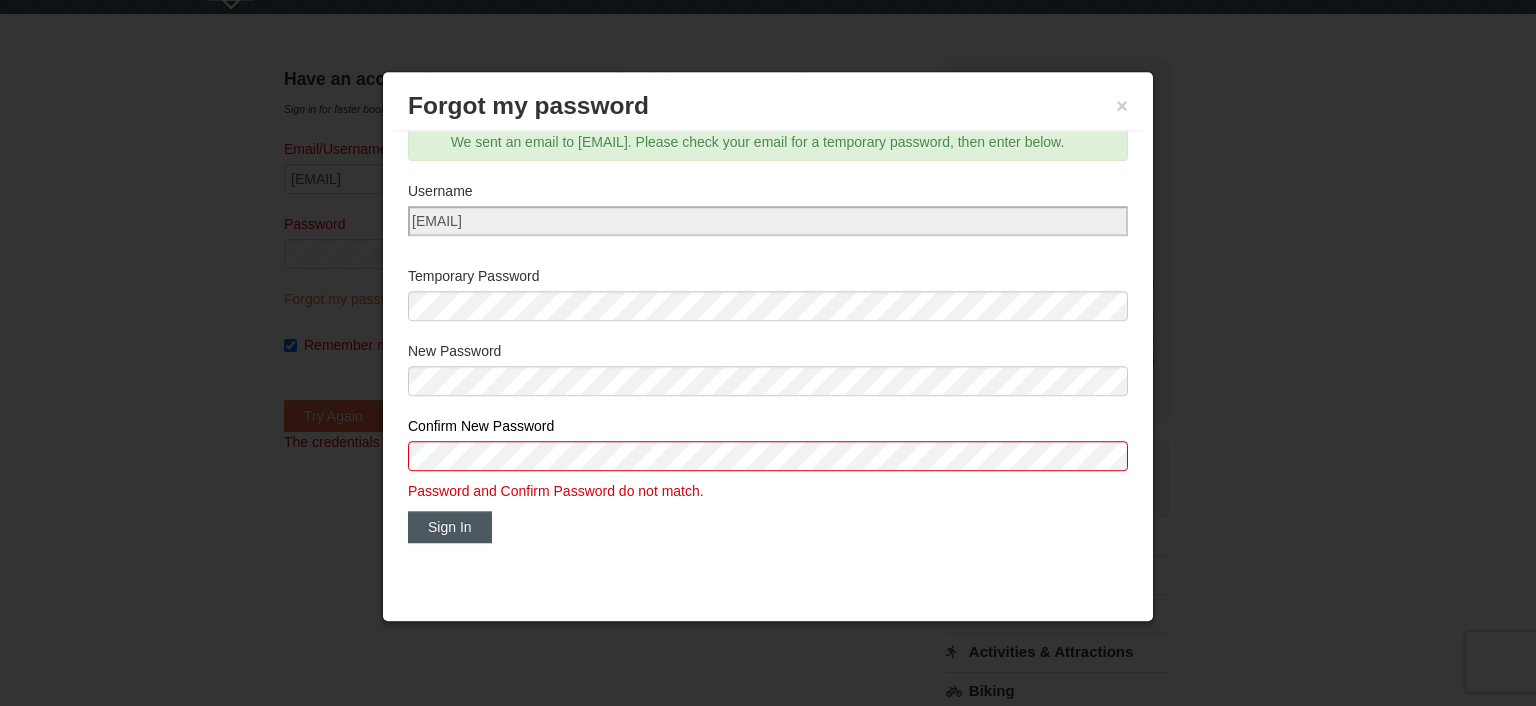 scroll, scrollTop: 23, scrollLeft: 0, axis: vertical 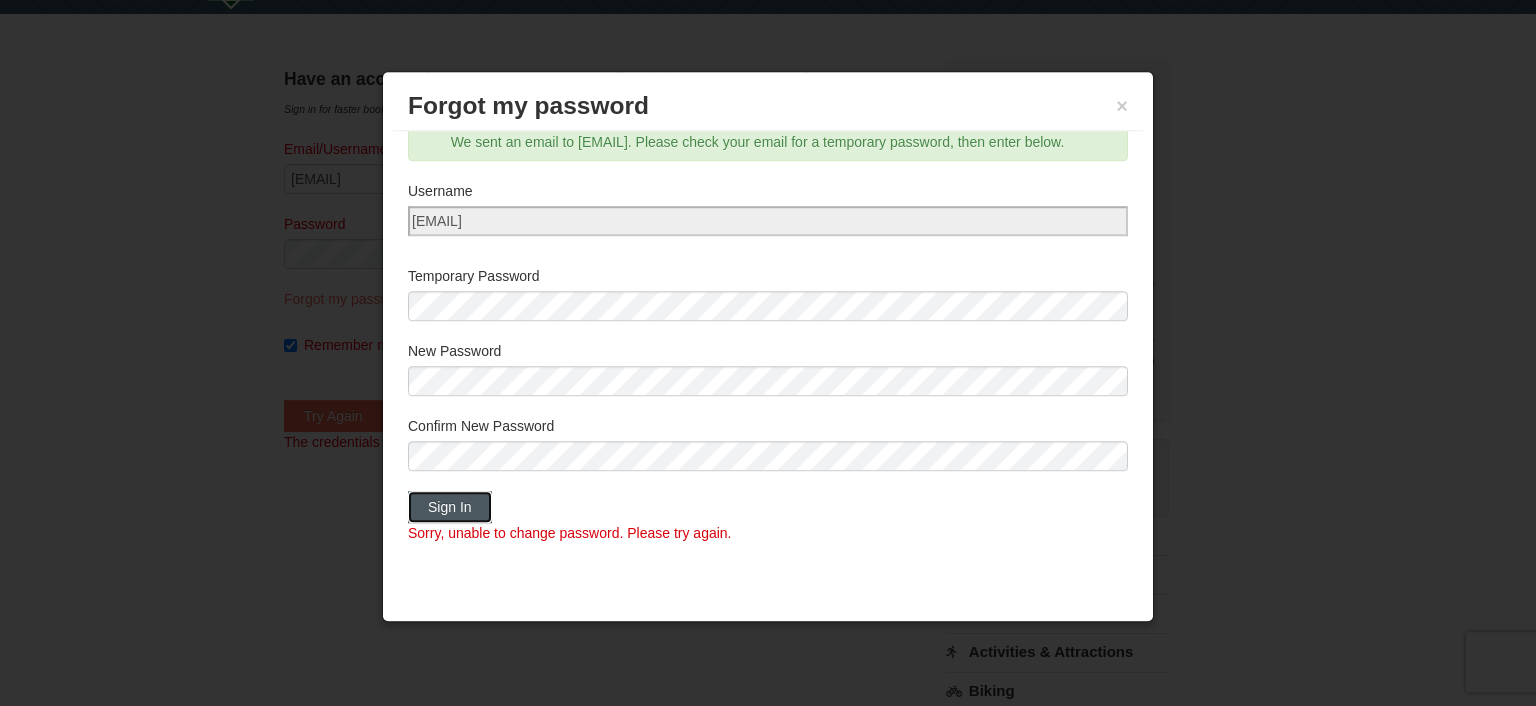 click on "Sign In" at bounding box center (450, 507) 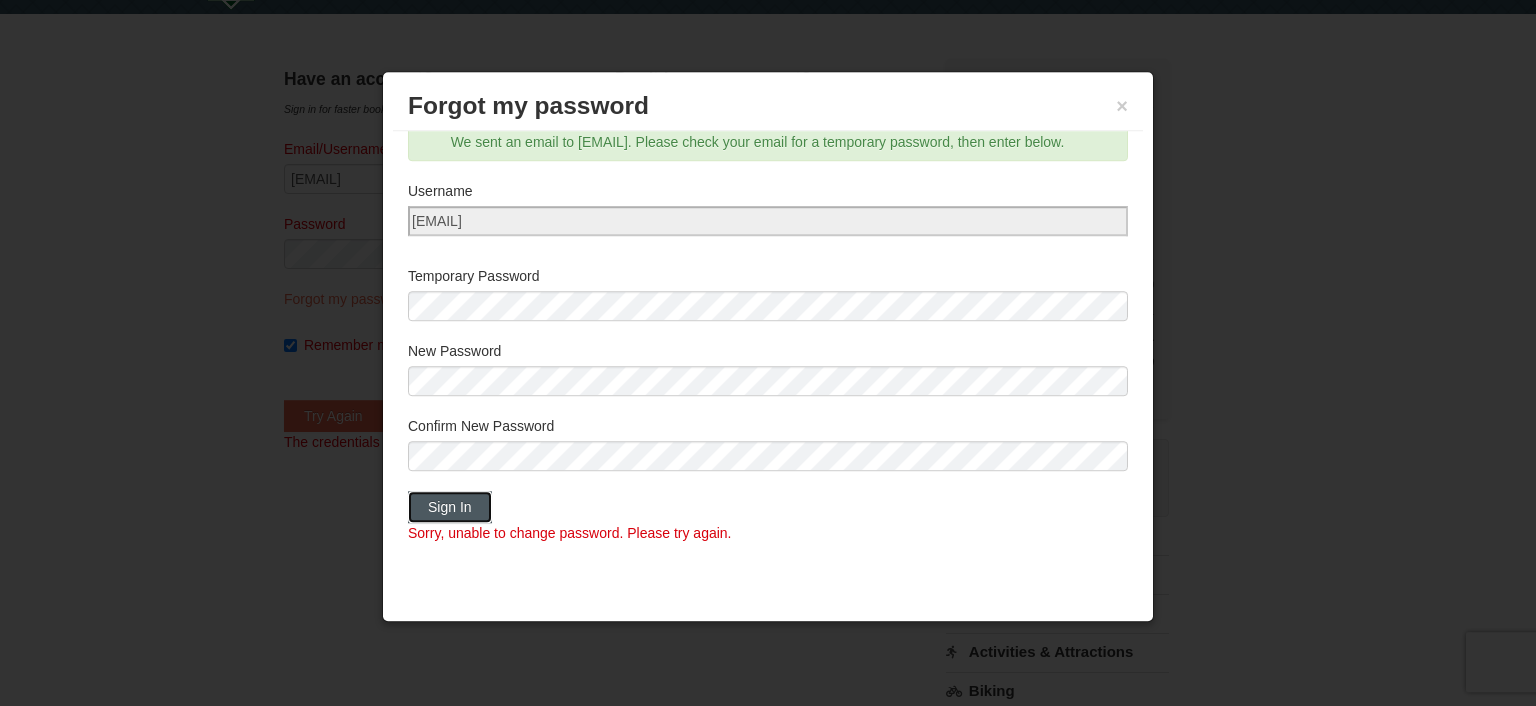 click on "Sign In" at bounding box center (450, 507) 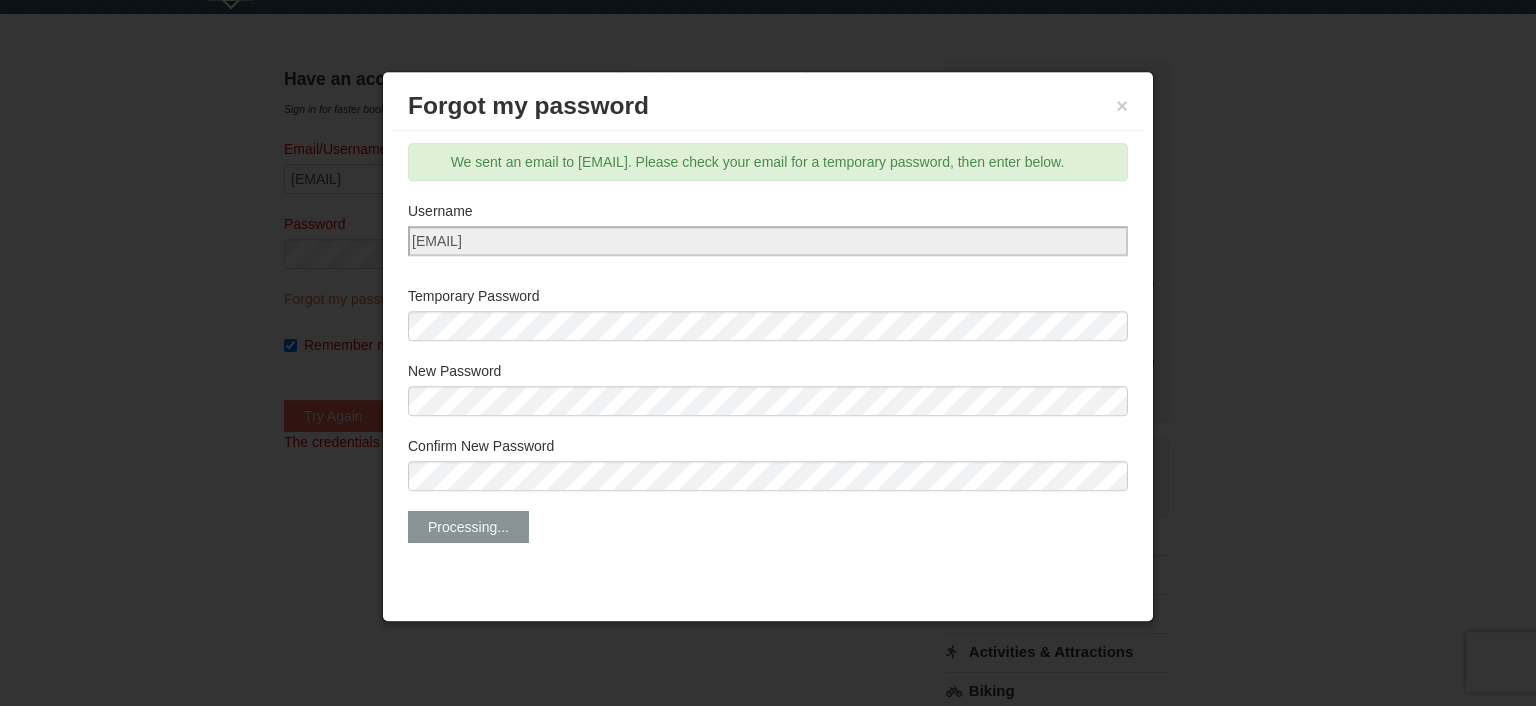 scroll, scrollTop: 0, scrollLeft: 0, axis: both 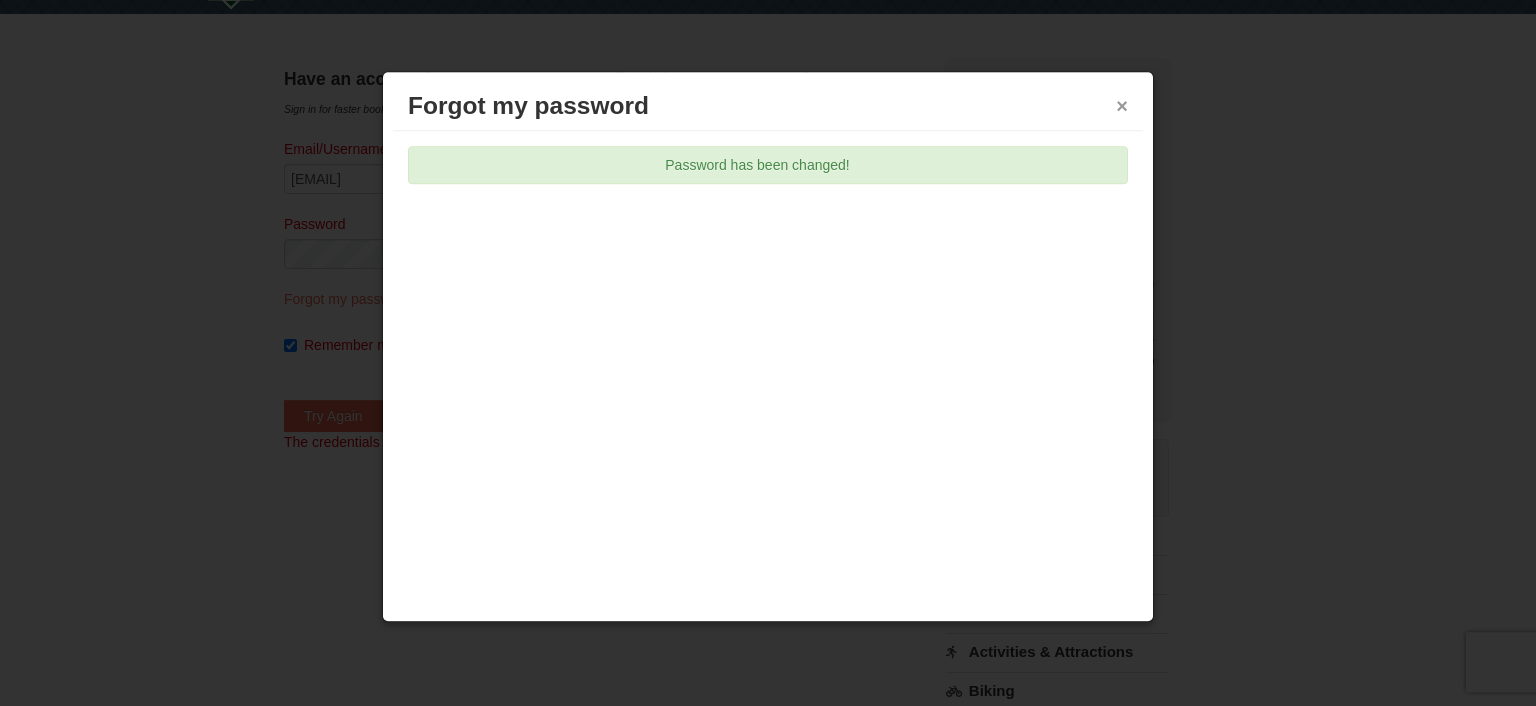 click on "×" at bounding box center (1122, 106) 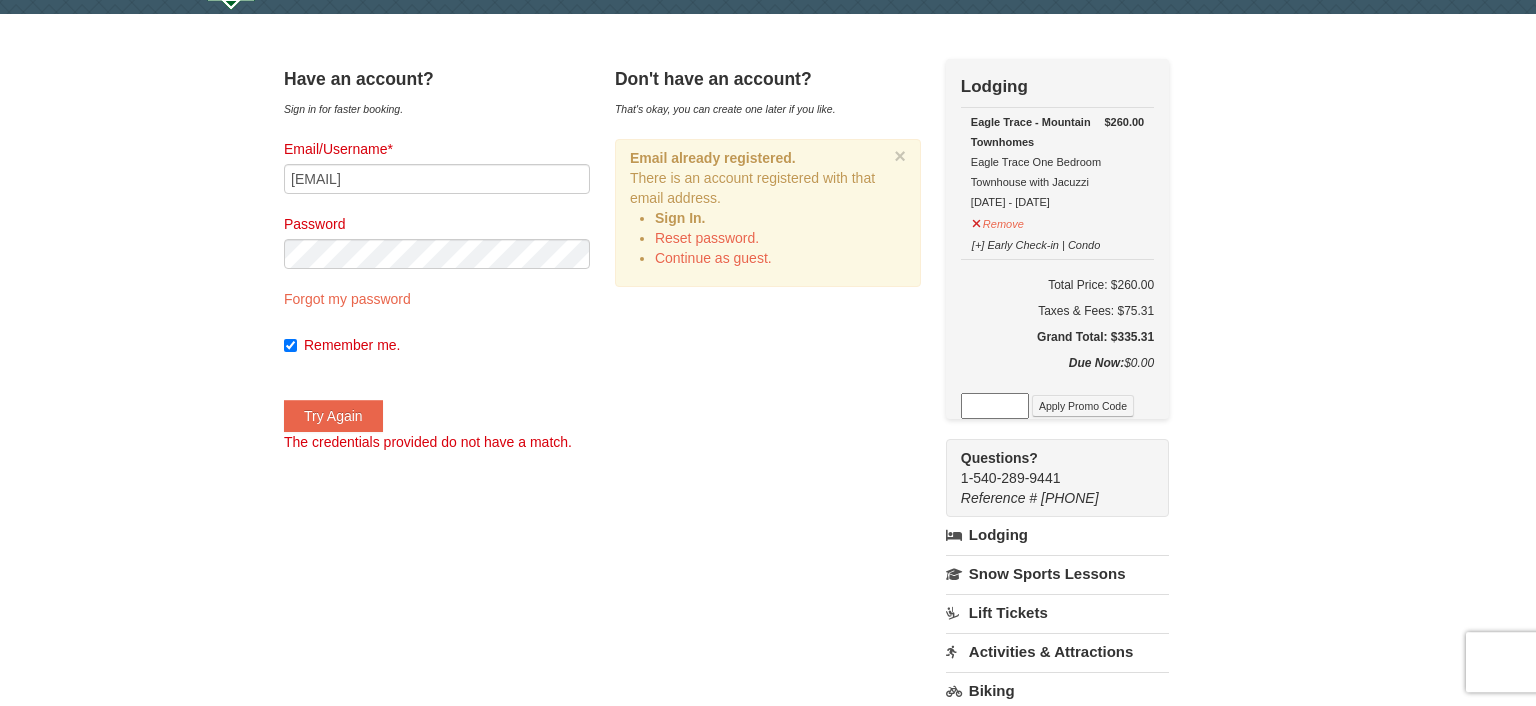 click on "Email/Username*
tyesha062003@yahoo.com
Password
Forgot my password
Remember me.
Try Again
The credentials provided do not have a match." at bounding box center [437, 295] 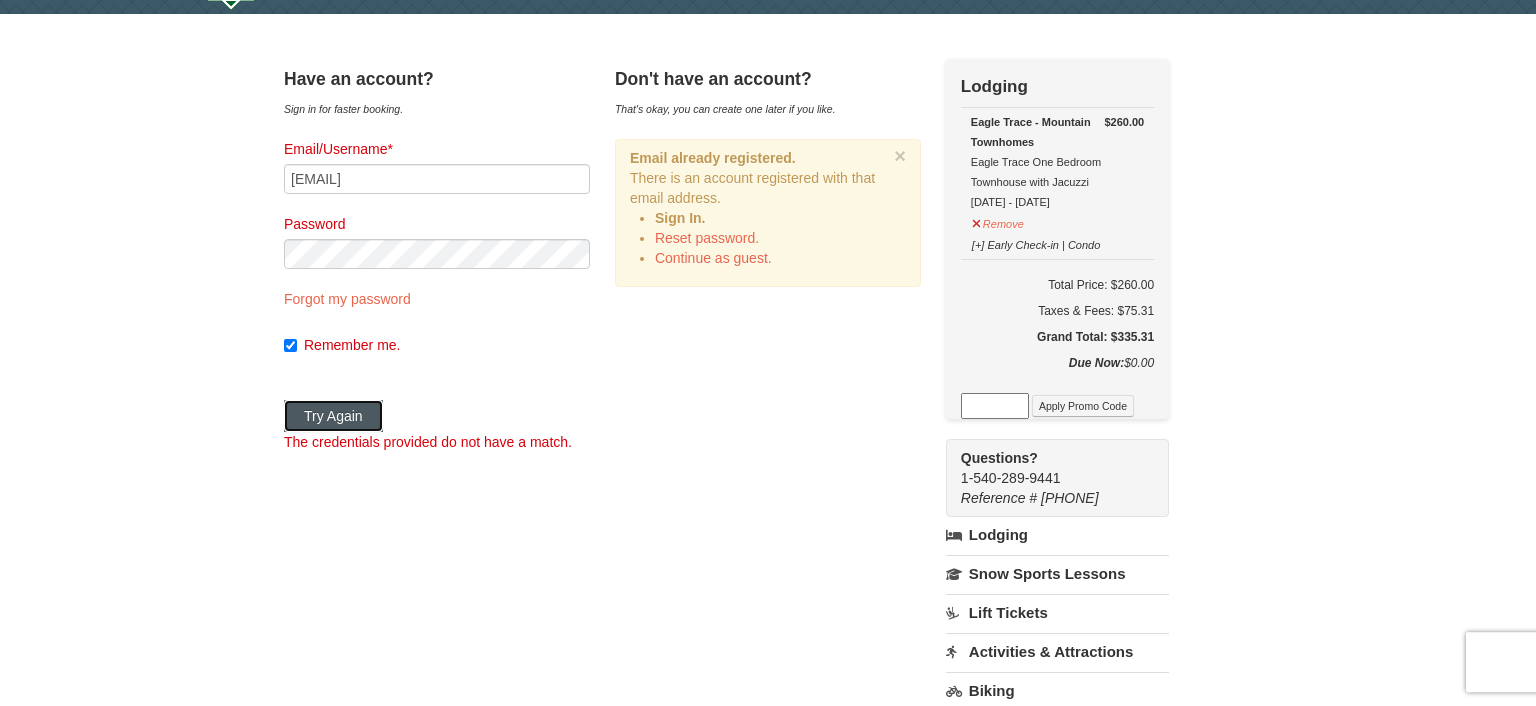 click on "Try Again" at bounding box center (333, 416) 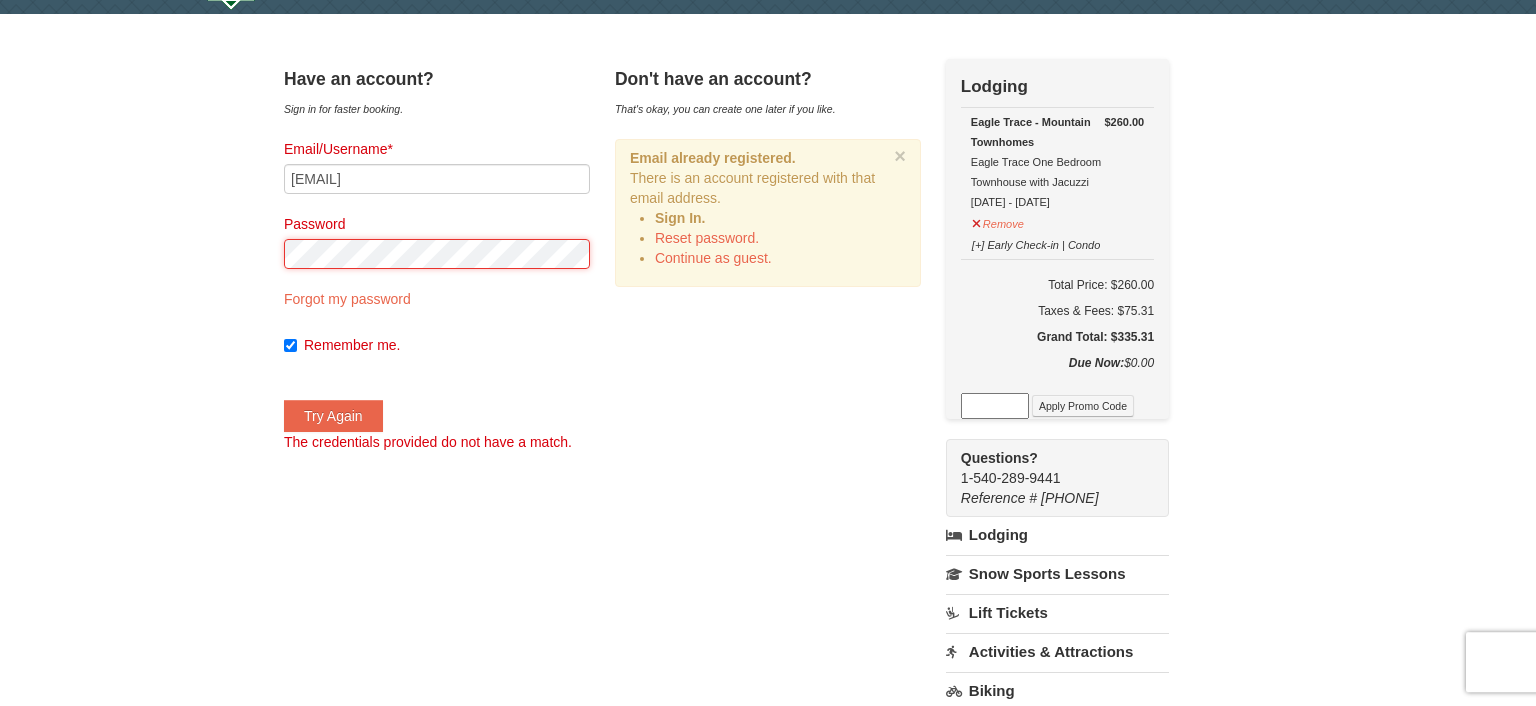 click on "Try Again" at bounding box center [333, 416] 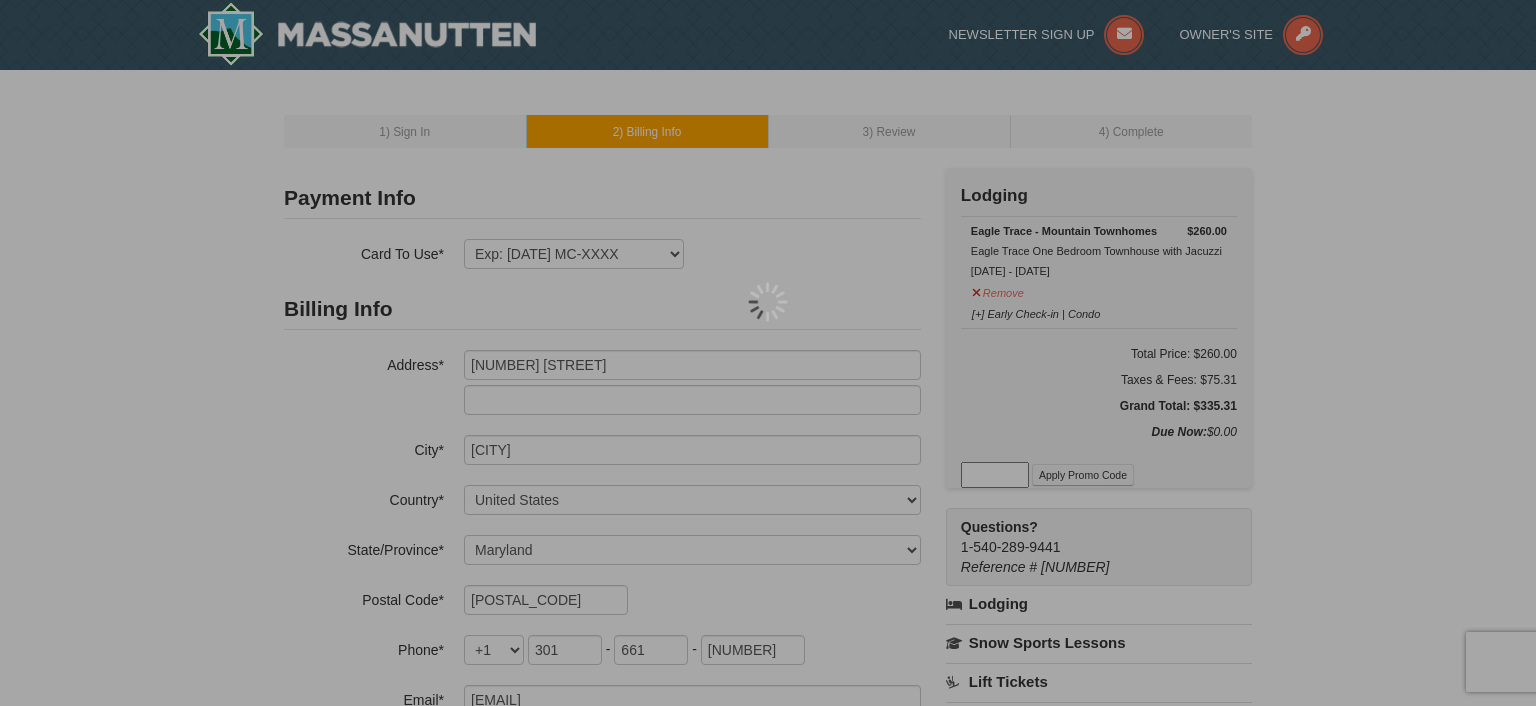 select on "MD" 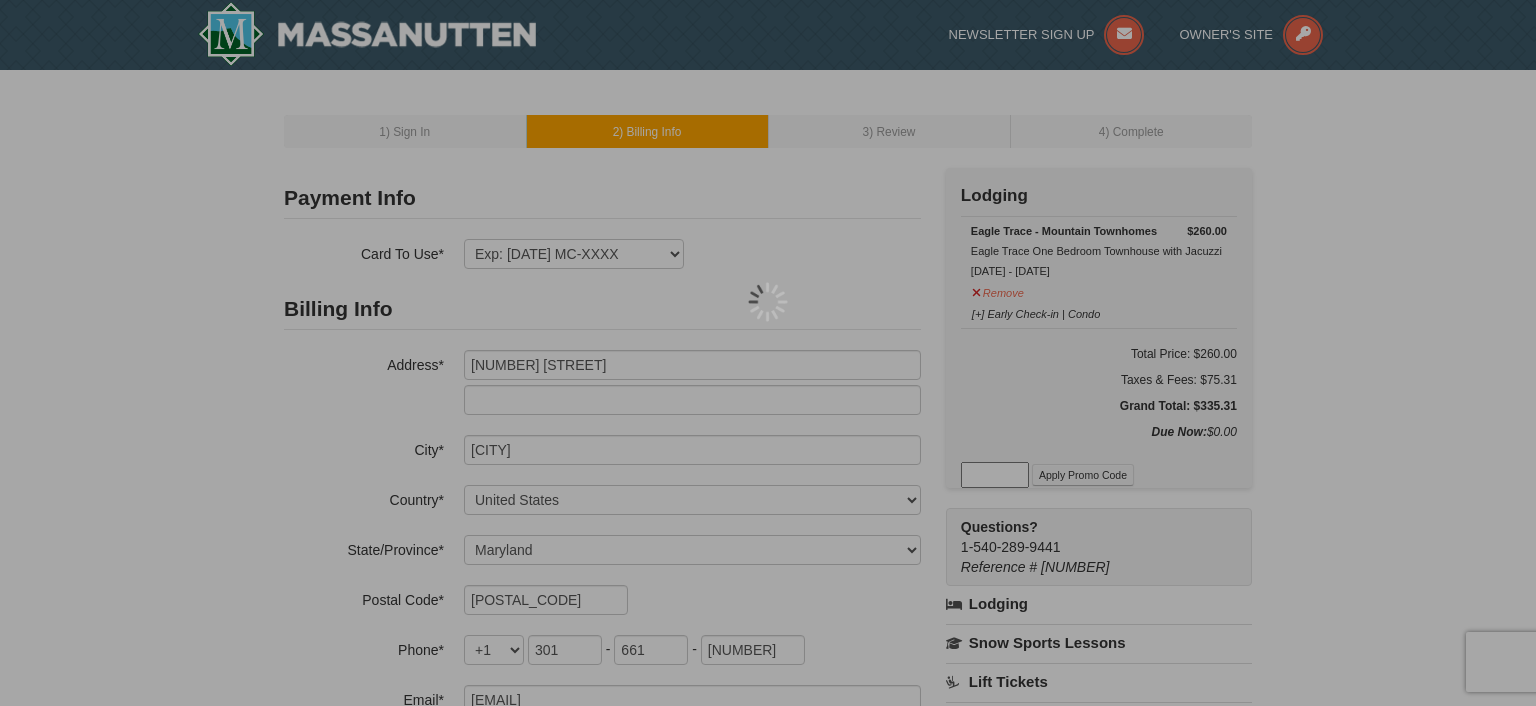 scroll, scrollTop: 0, scrollLeft: 0, axis: both 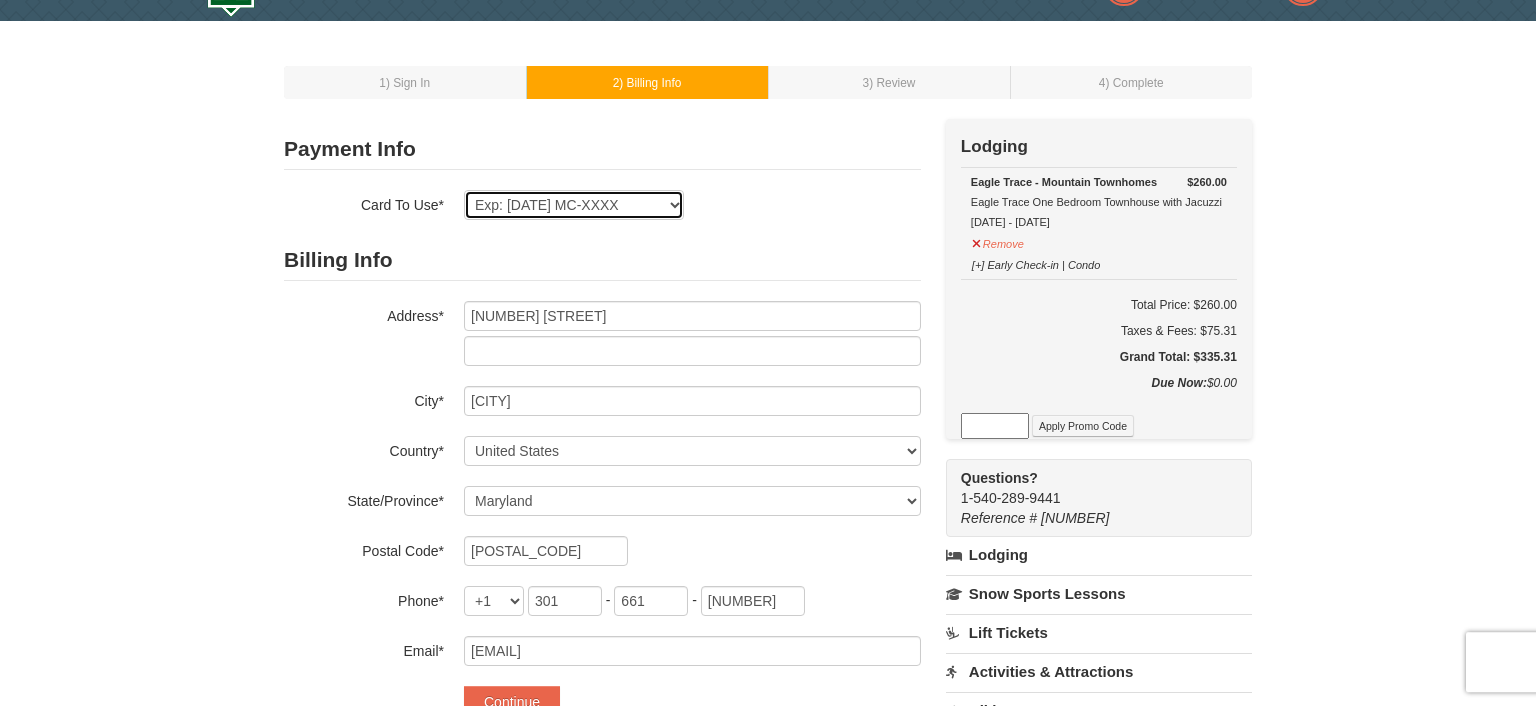 click on "Exp: [DATE] MC-XXXX [NEW_CARD]" at bounding box center [574, 205] 